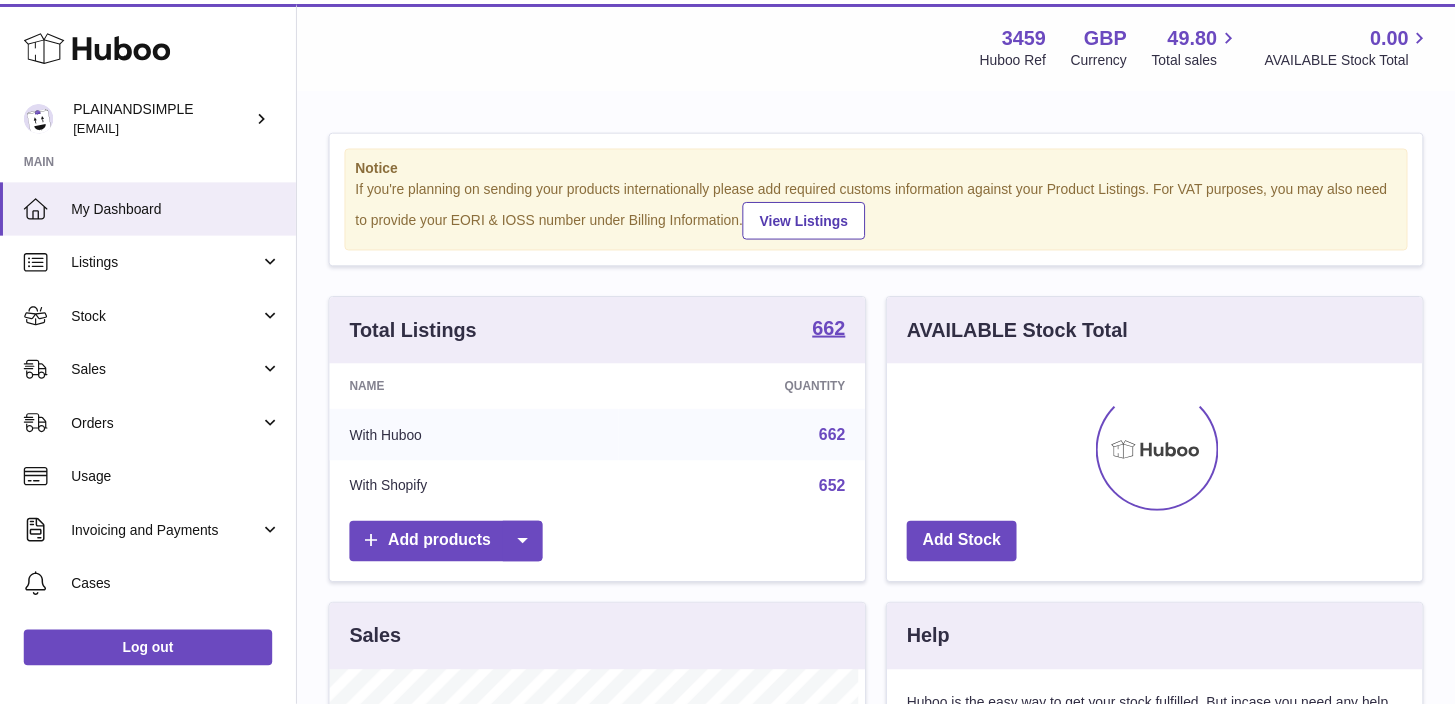 scroll, scrollTop: 0, scrollLeft: 0, axis: both 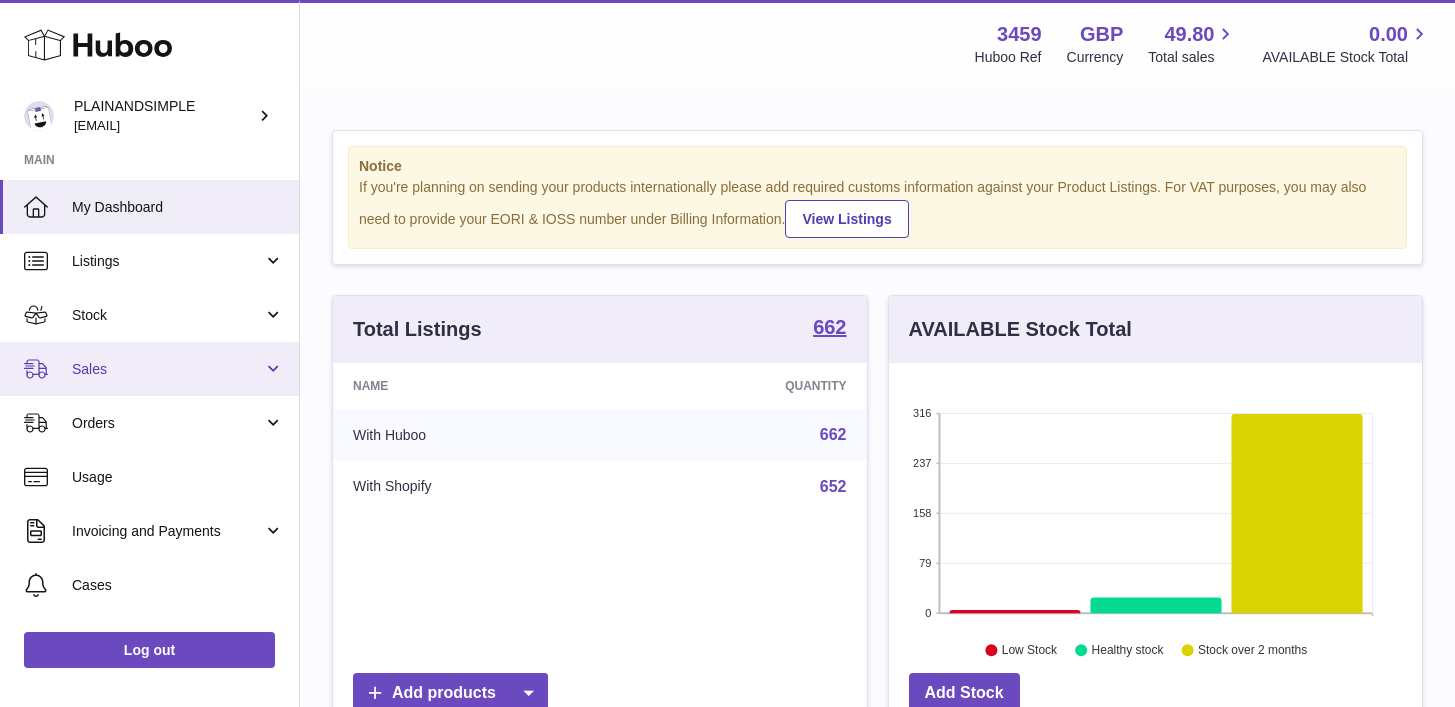click on "Sales" at bounding box center [149, 369] 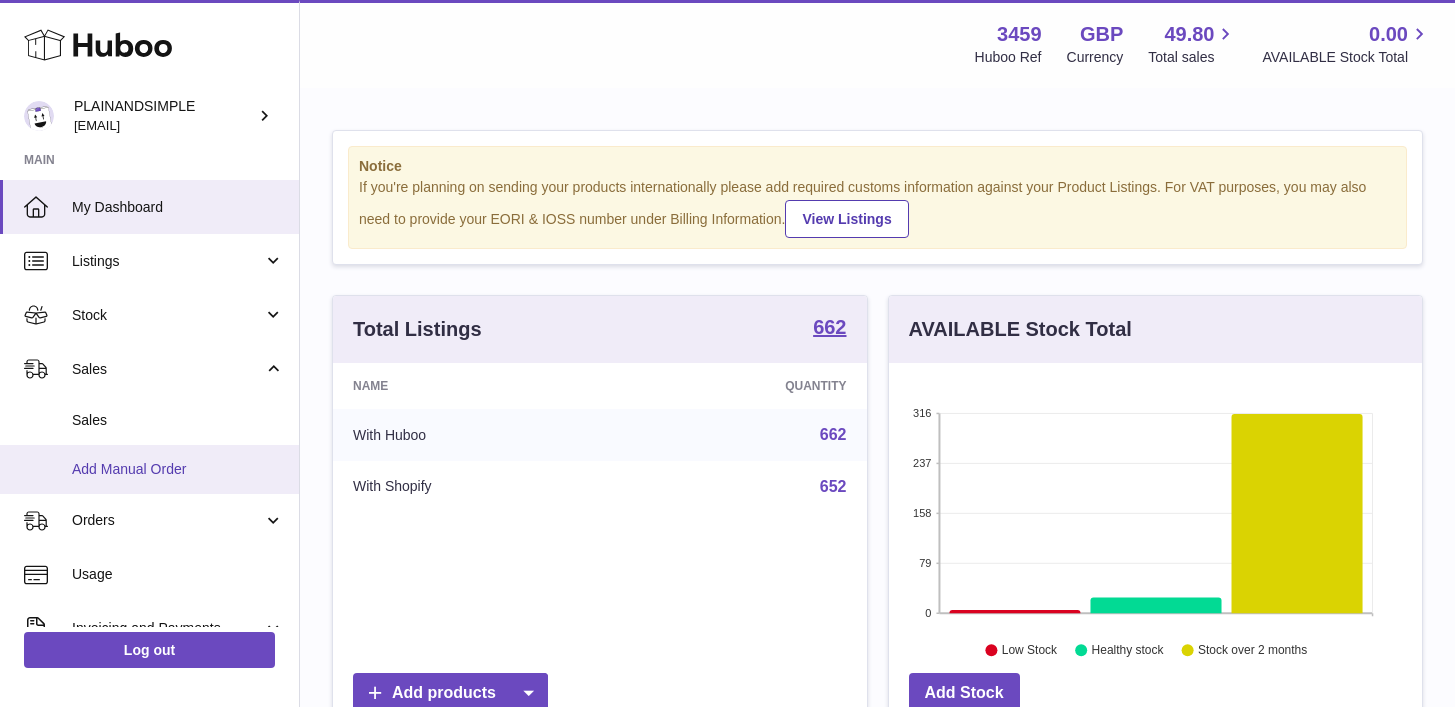 click on "Add Manual Order" at bounding box center (178, 469) 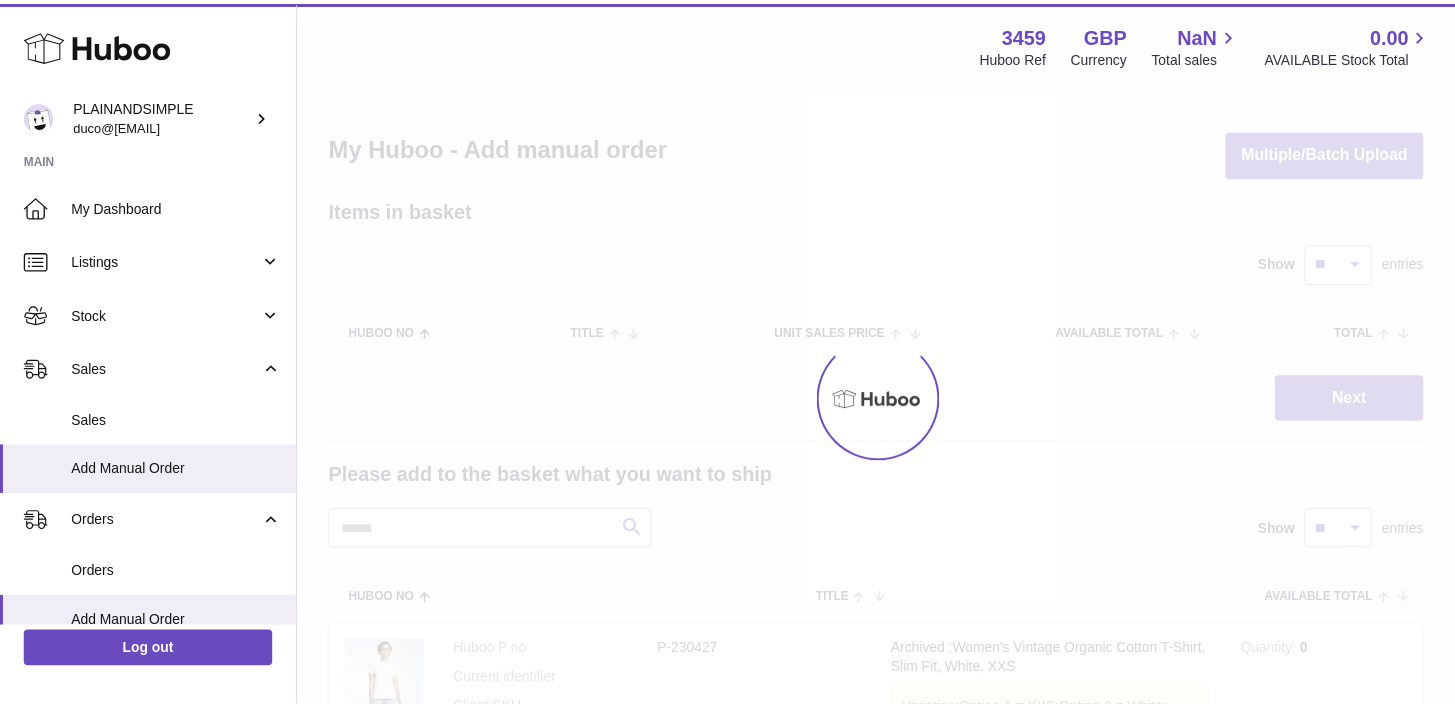 scroll, scrollTop: 0, scrollLeft: 0, axis: both 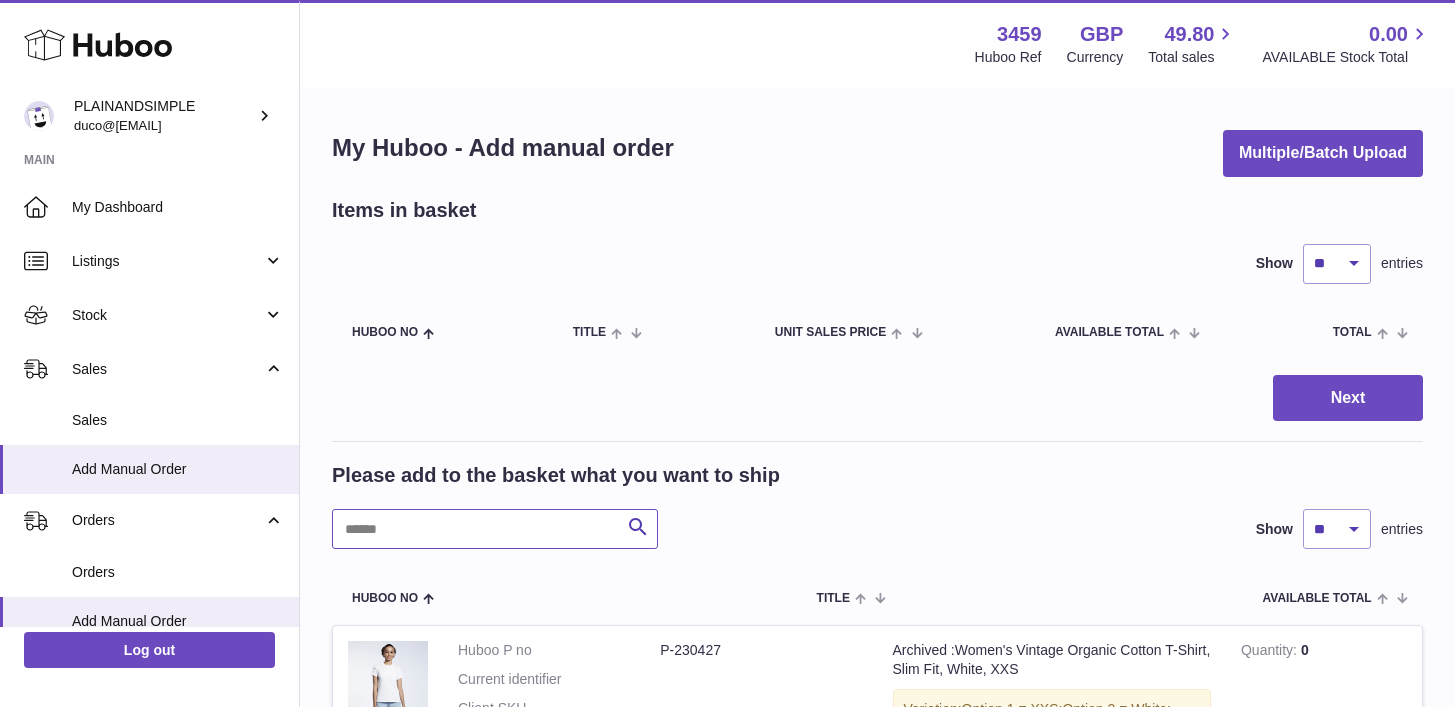 click at bounding box center (495, 529) 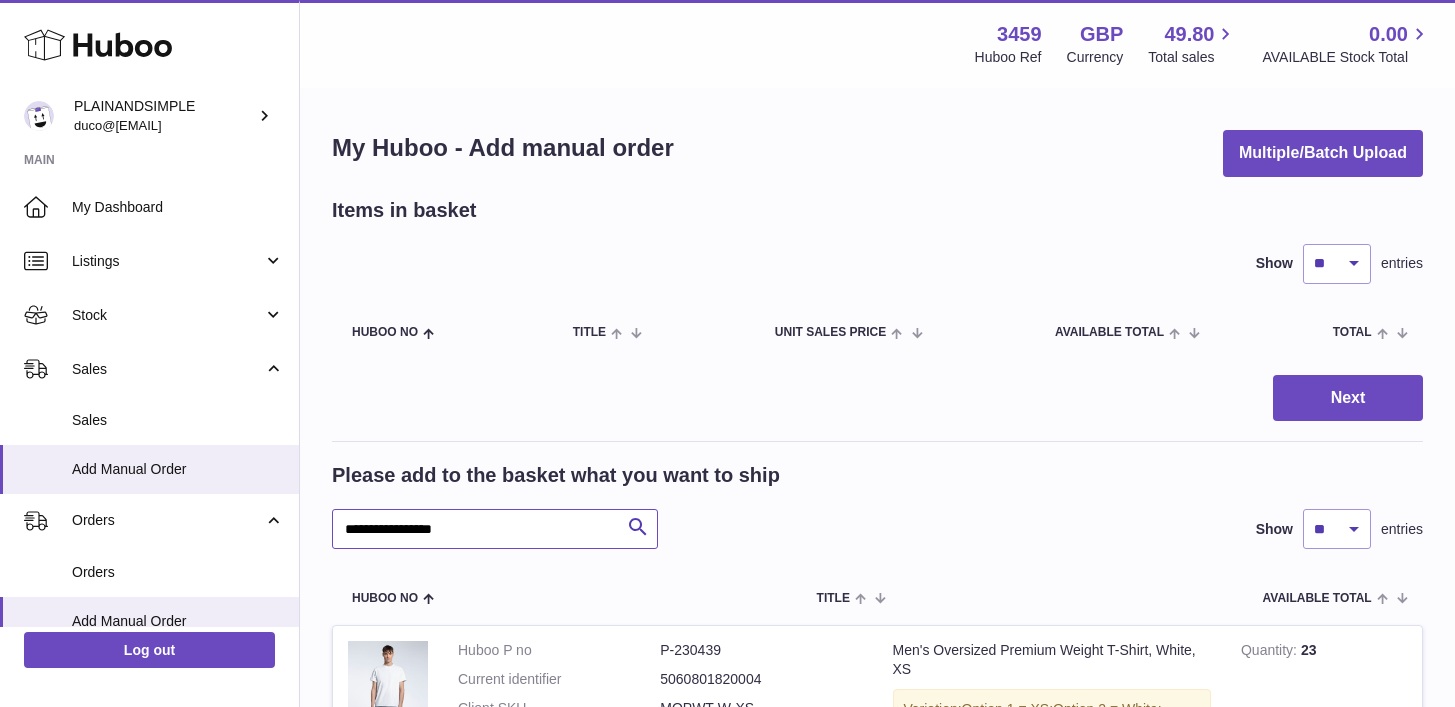type on "**********" 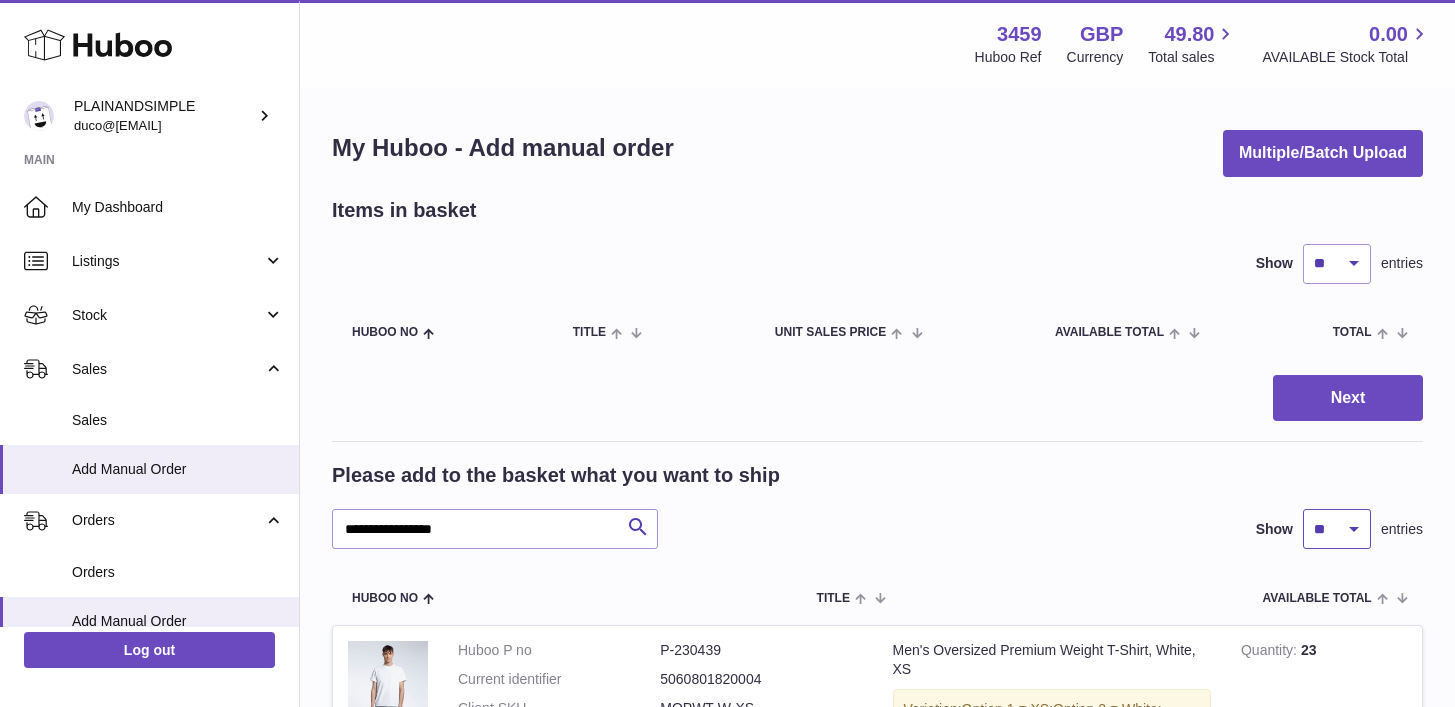 click on "** ** ** ***" at bounding box center [1337, 529] 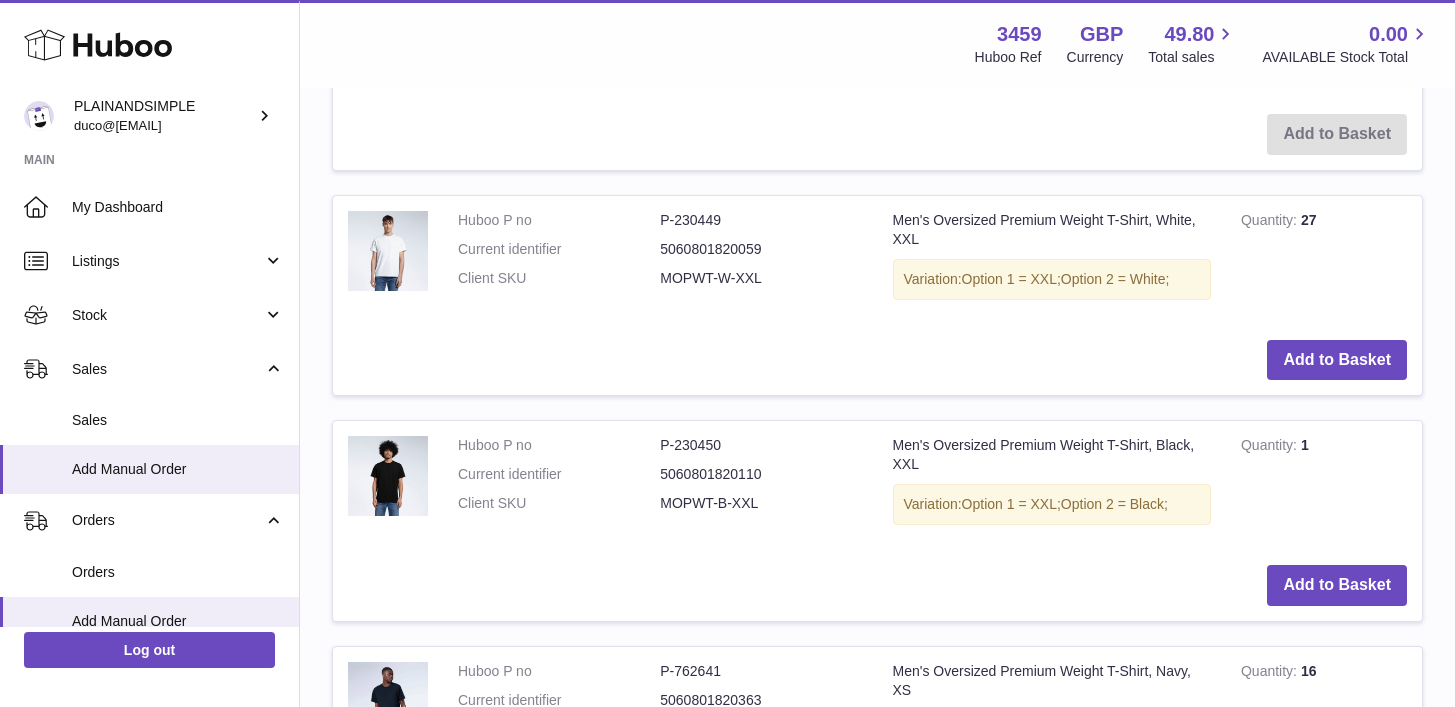 scroll, scrollTop: 2656, scrollLeft: 0, axis: vertical 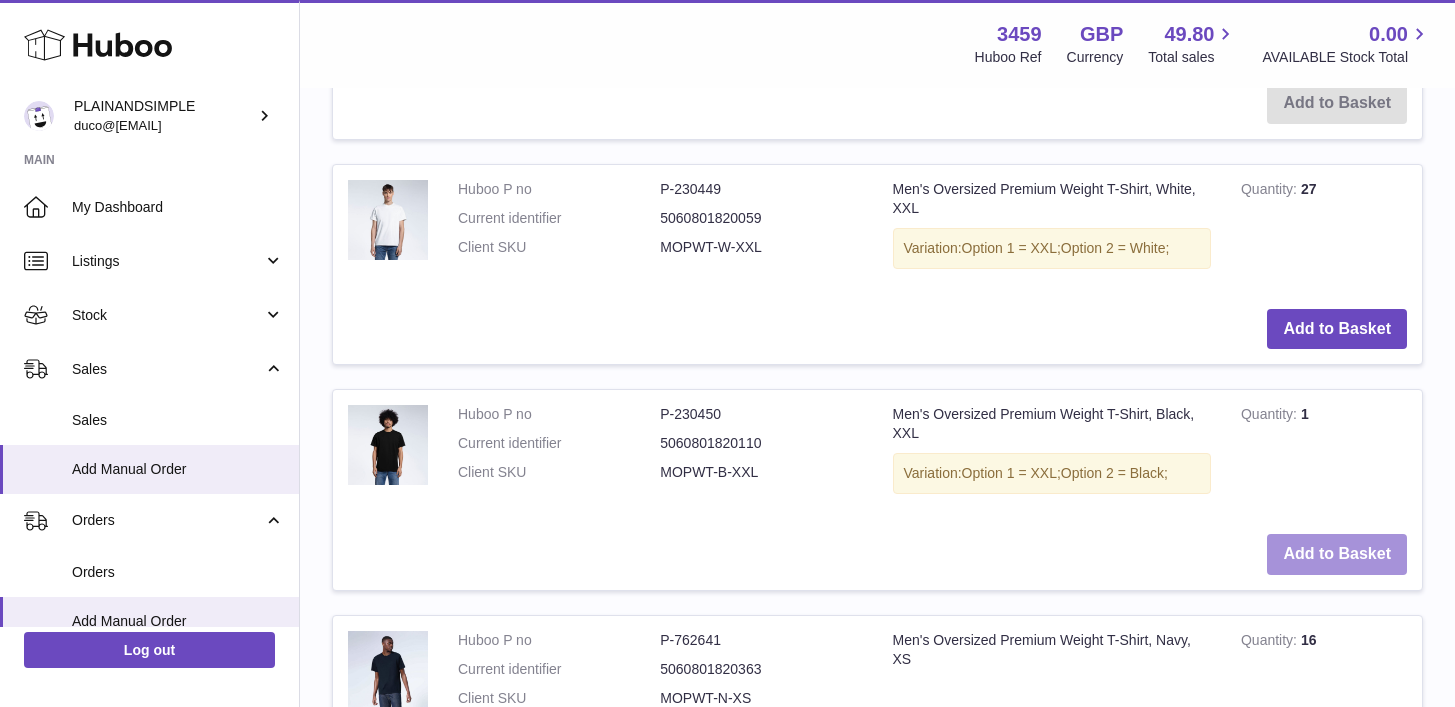 click on "Add to Basket" at bounding box center (1337, 554) 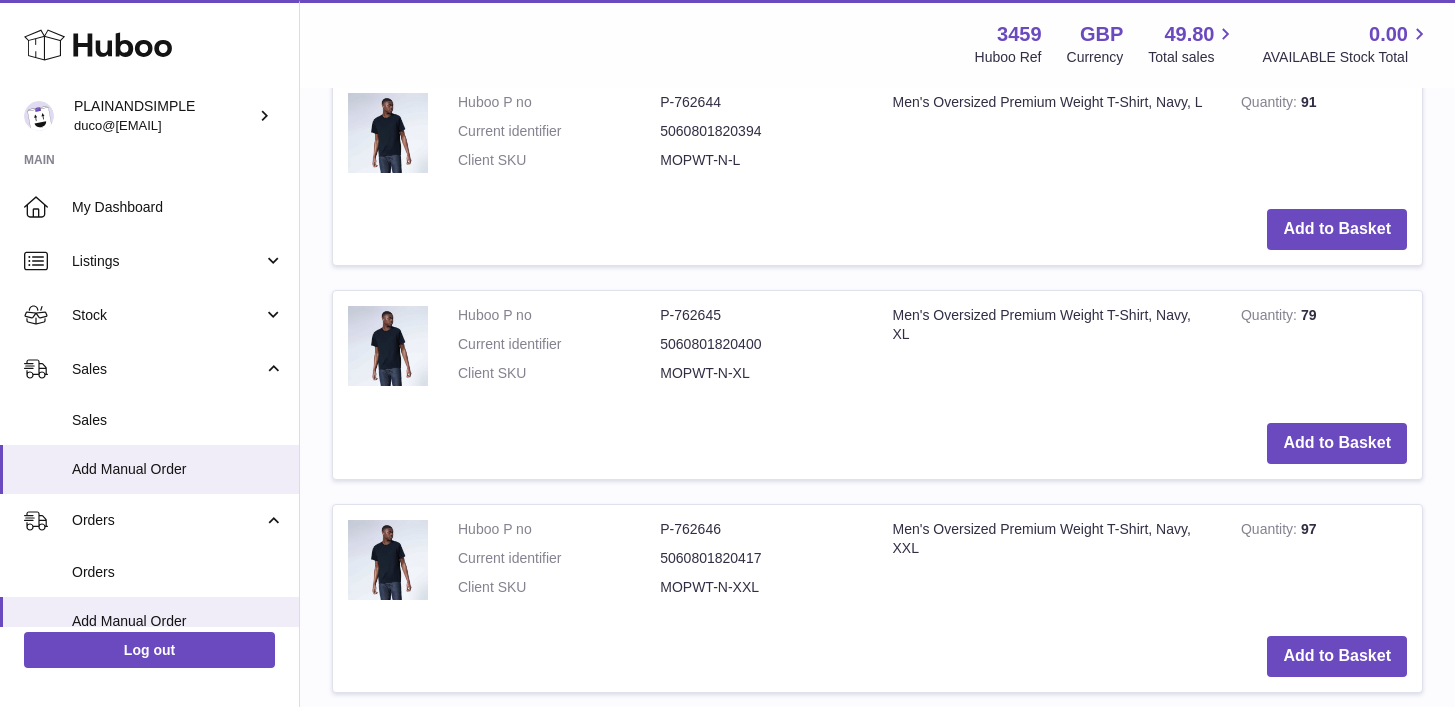 scroll, scrollTop: 4265, scrollLeft: 0, axis: vertical 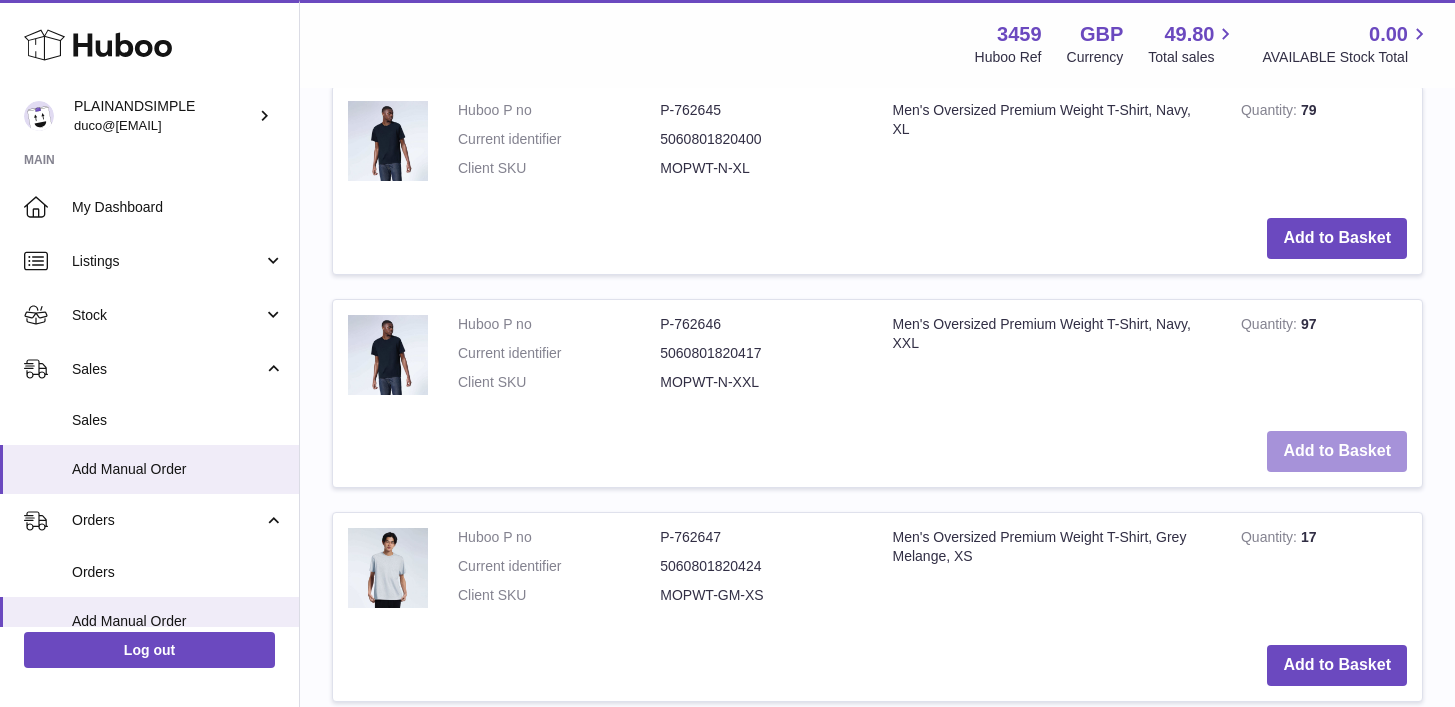 click on "Add to Basket" at bounding box center [1337, 451] 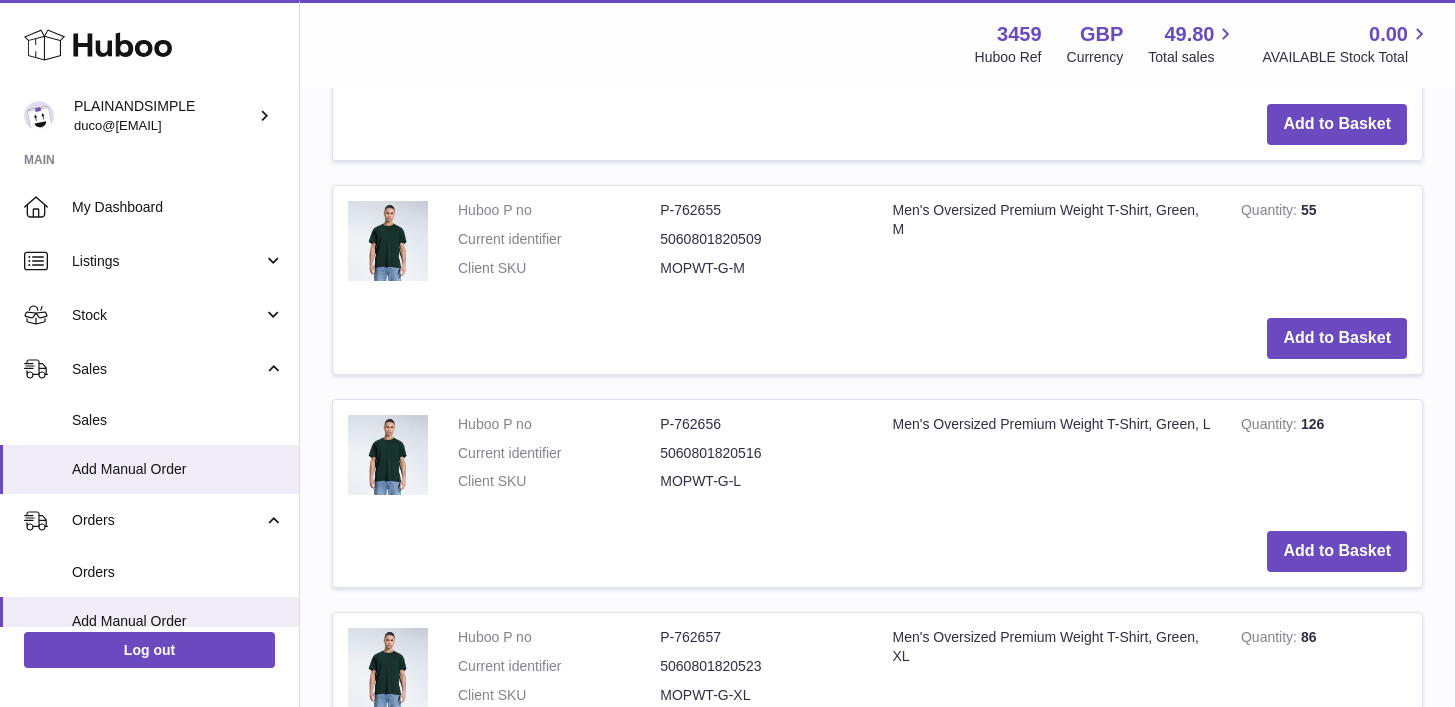 scroll, scrollTop: 6890, scrollLeft: 0, axis: vertical 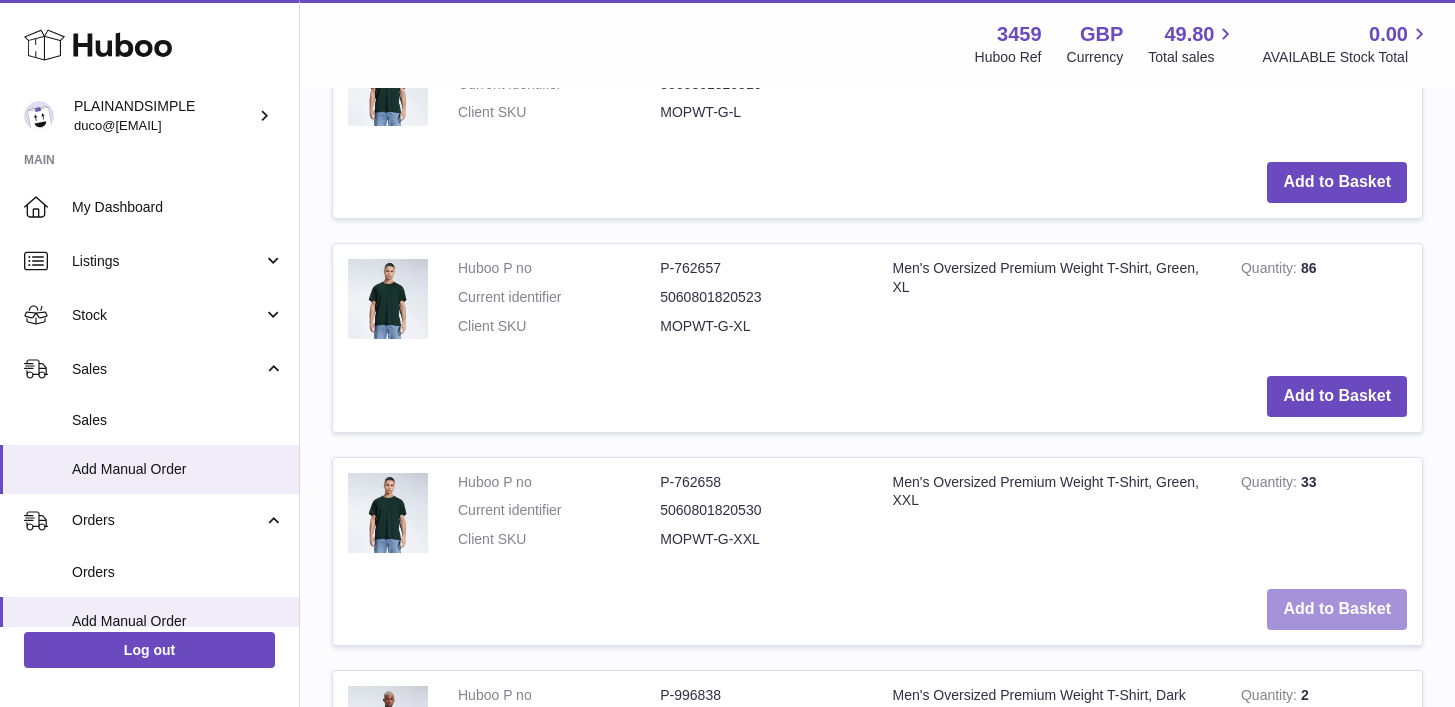 click on "Add to Basket" at bounding box center [1337, 609] 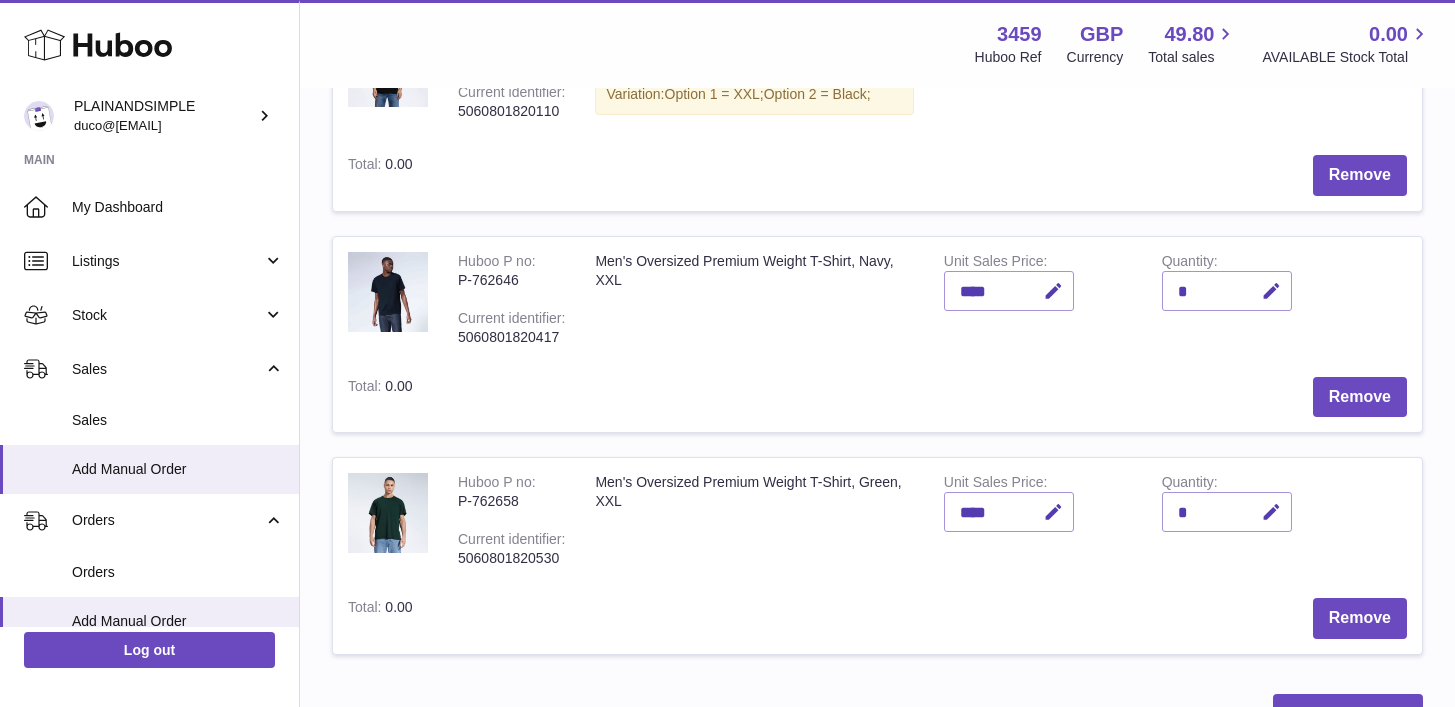 scroll, scrollTop: 227, scrollLeft: 0, axis: vertical 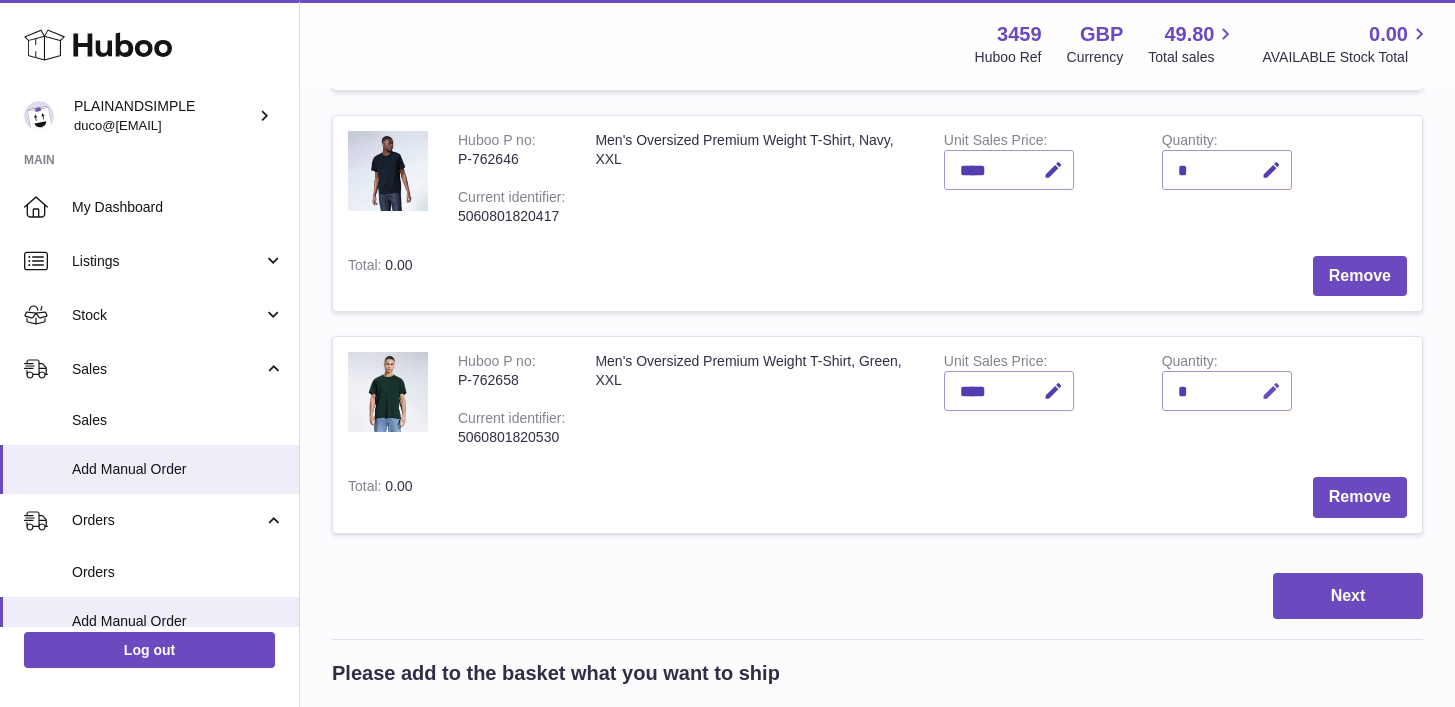 click at bounding box center [1271, 391] 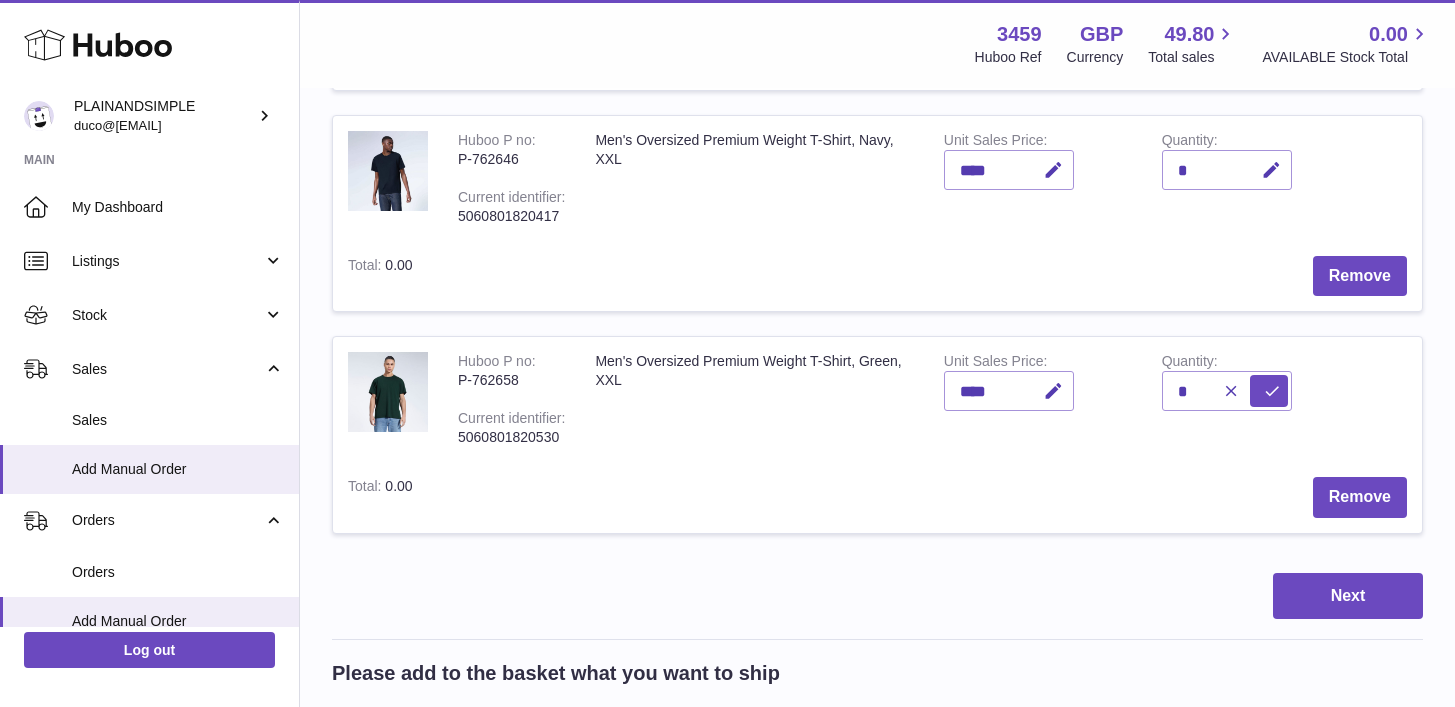 drag, startPoint x: 1199, startPoint y: 392, endPoint x: 1188, endPoint y: 391, distance: 11.045361 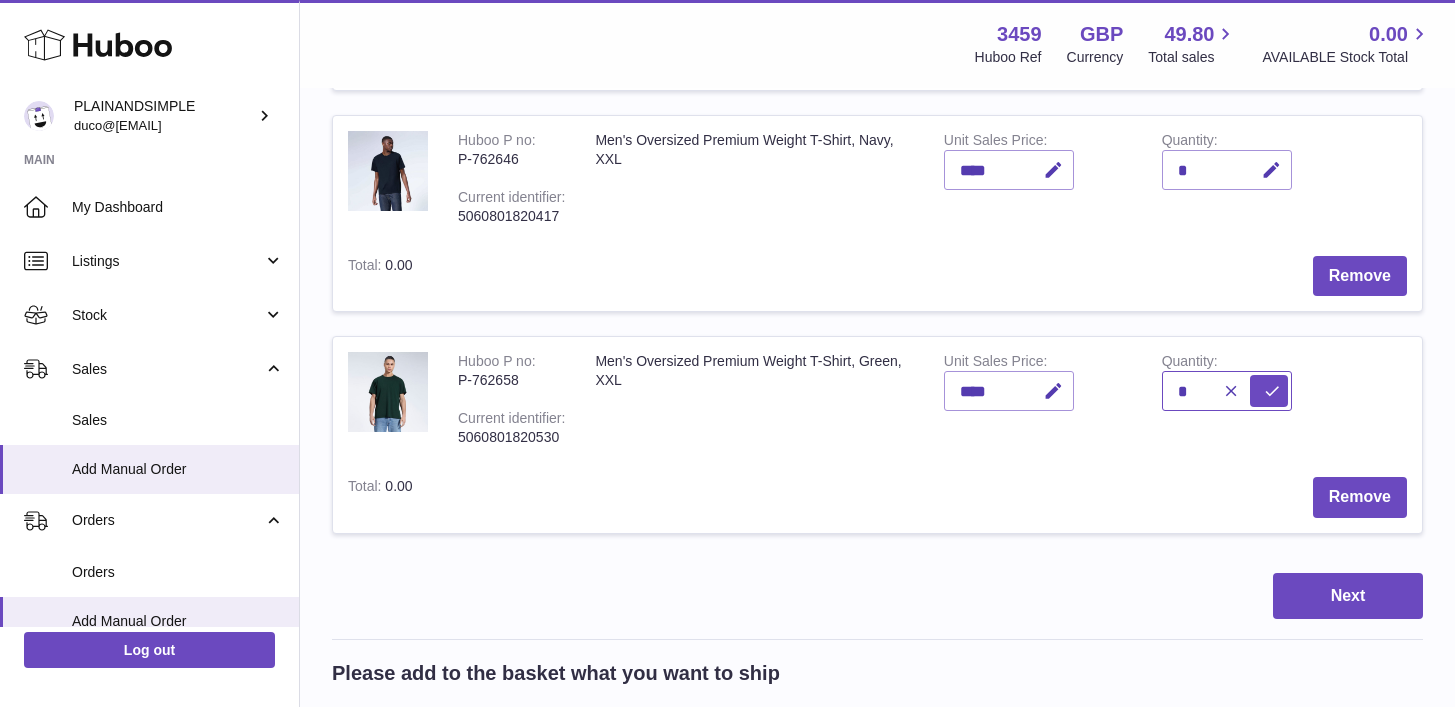 drag, startPoint x: 1189, startPoint y: 391, endPoint x: 1152, endPoint y: 389, distance: 37.054016 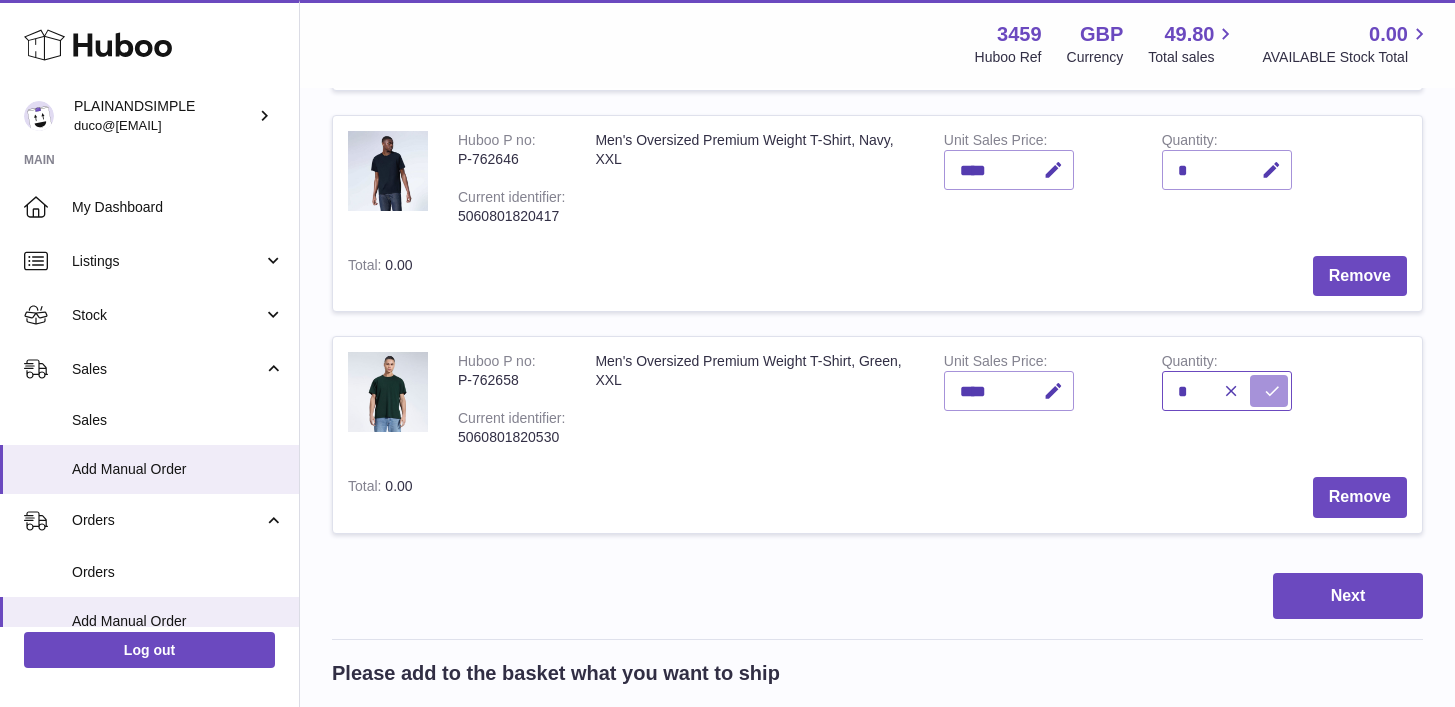 type on "*" 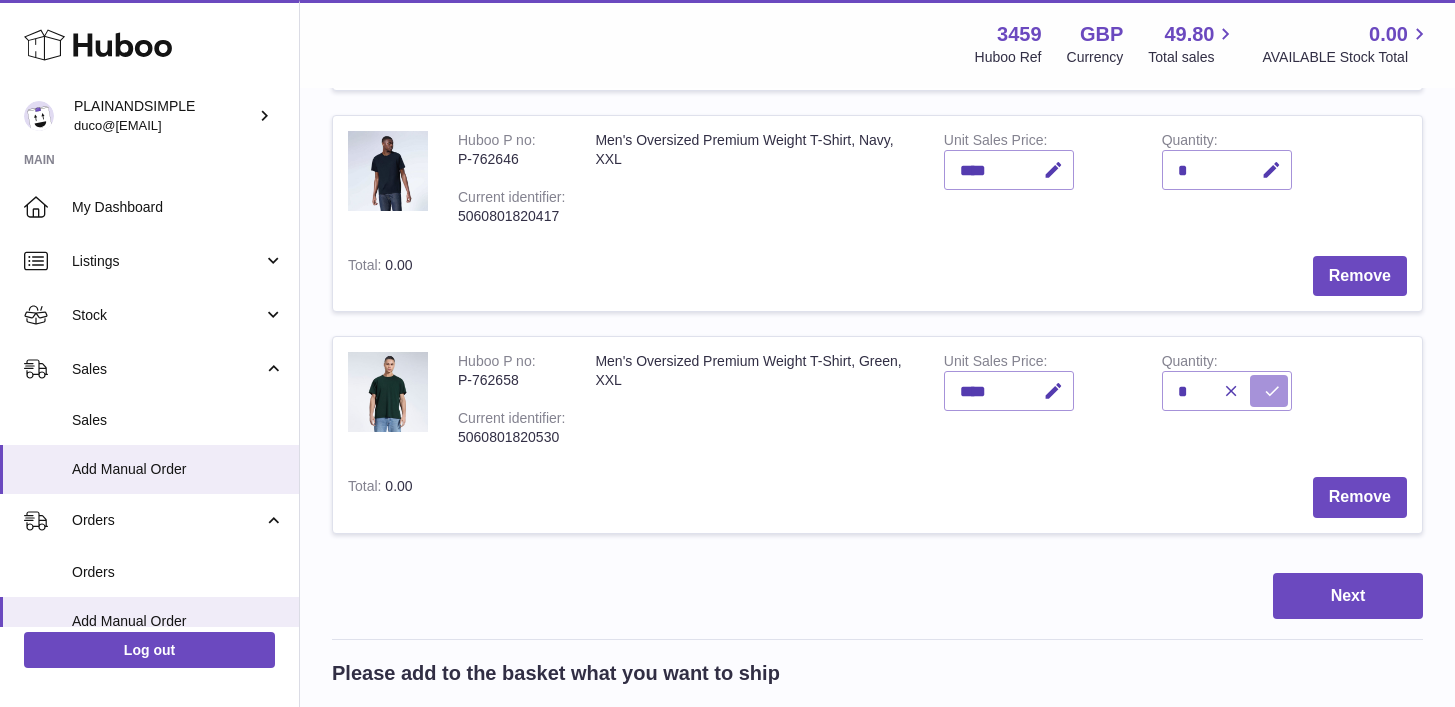 click at bounding box center (1269, 391) 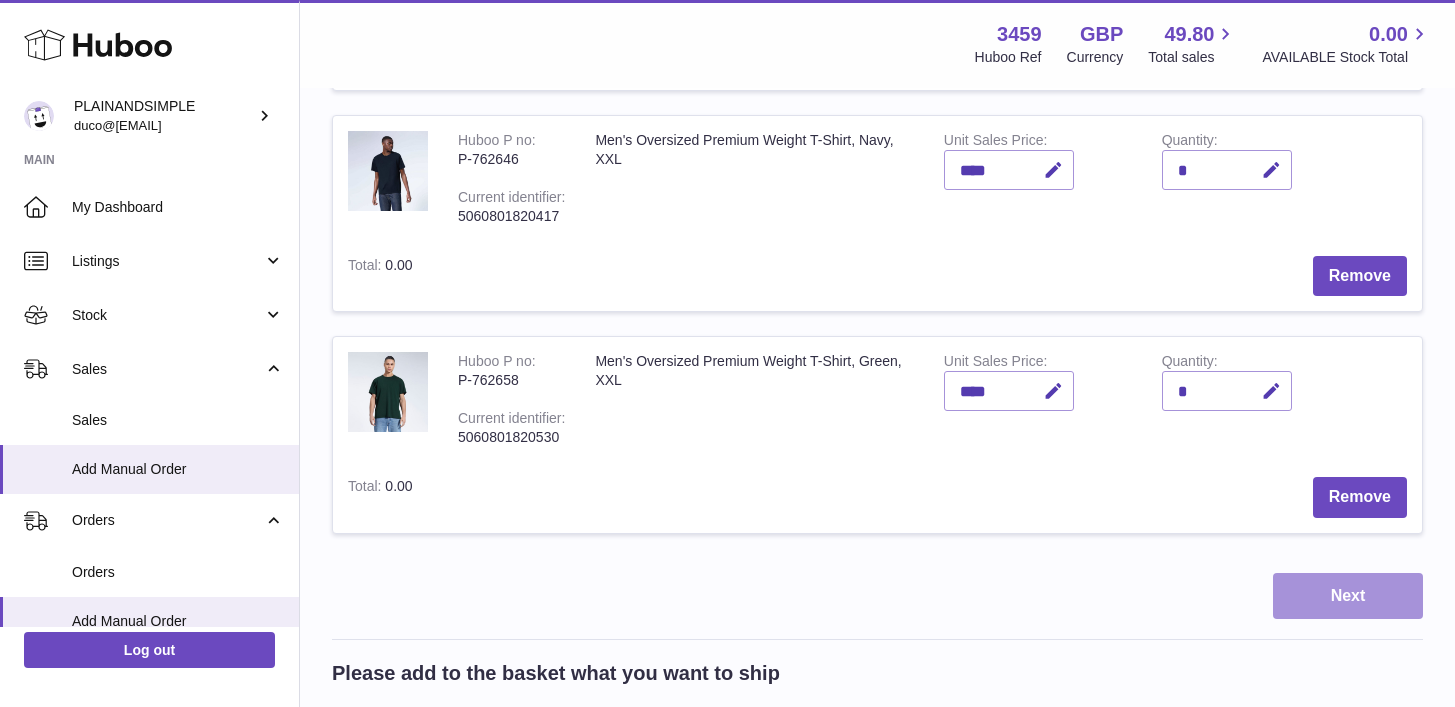 click on "Next" at bounding box center (1348, 596) 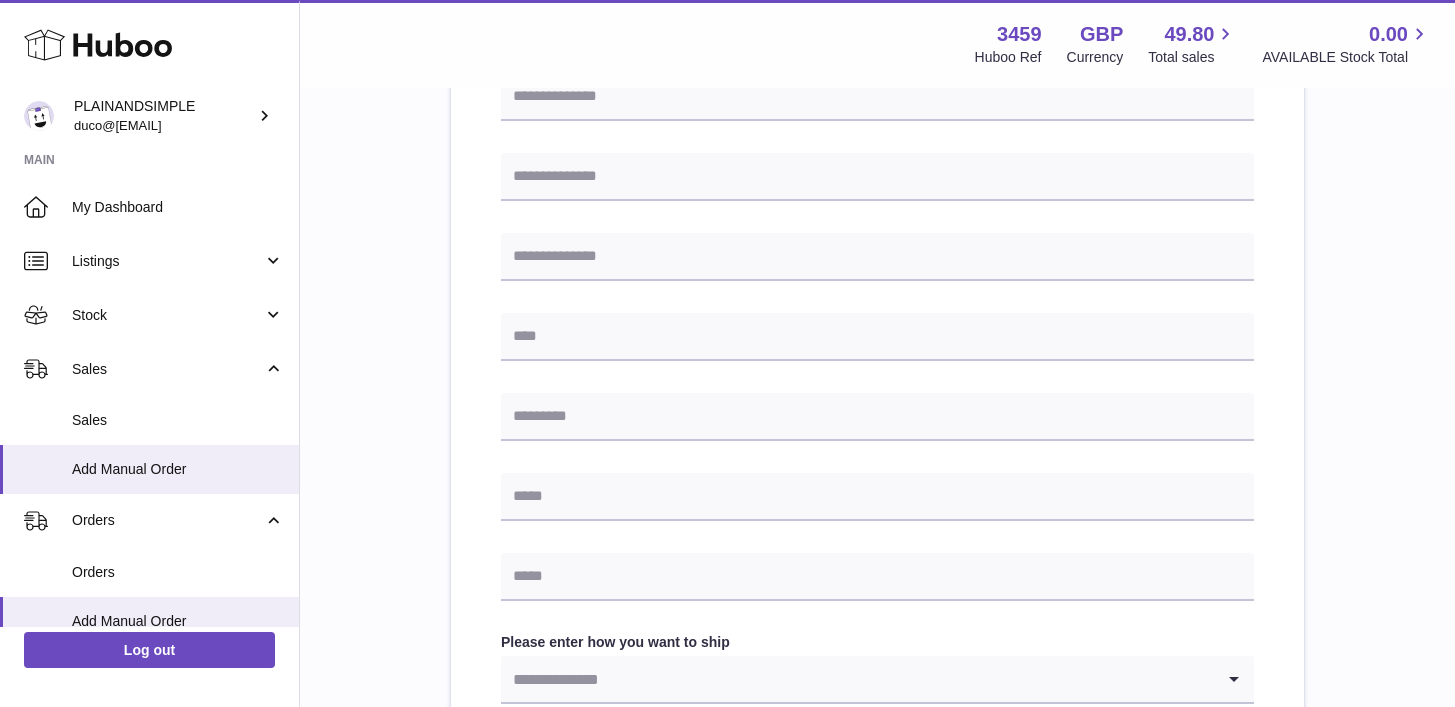 scroll, scrollTop: 622, scrollLeft: 0, axis: vertical 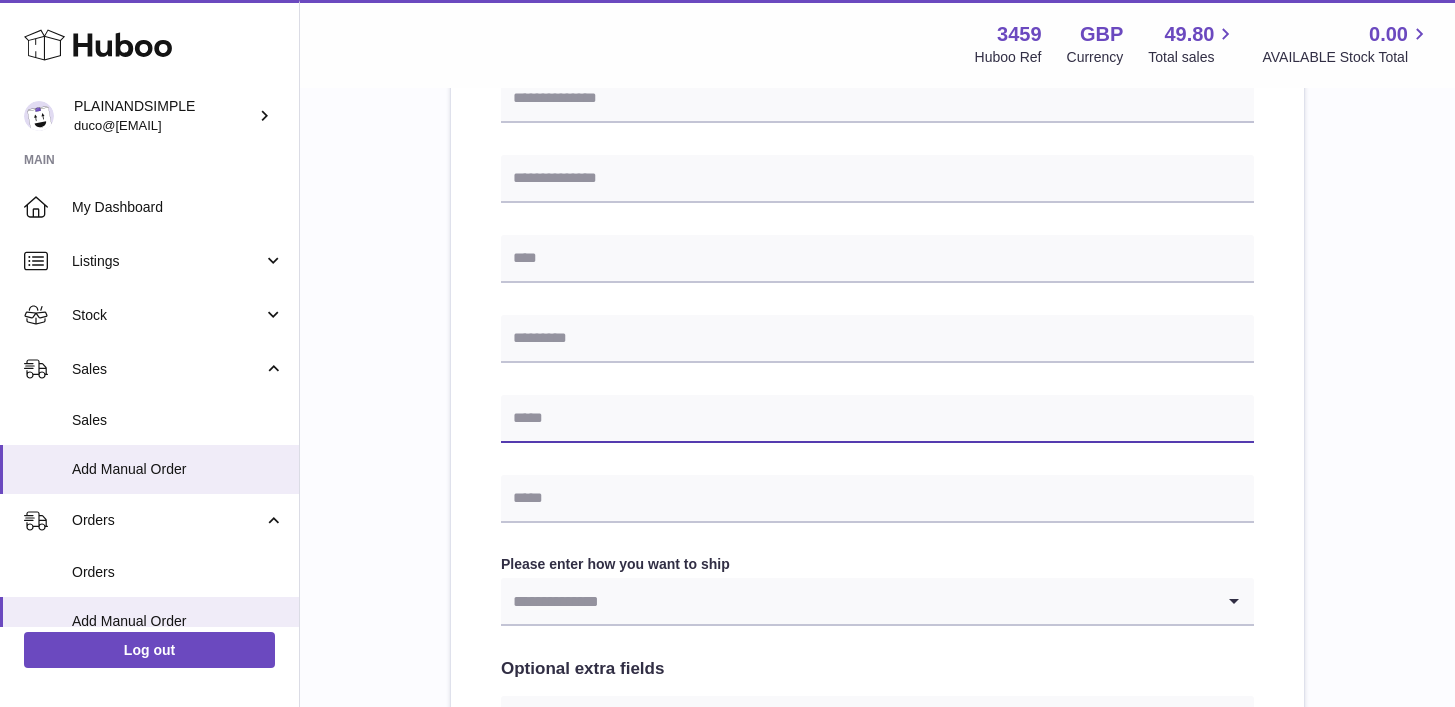 click at bounding box center (877, 419) 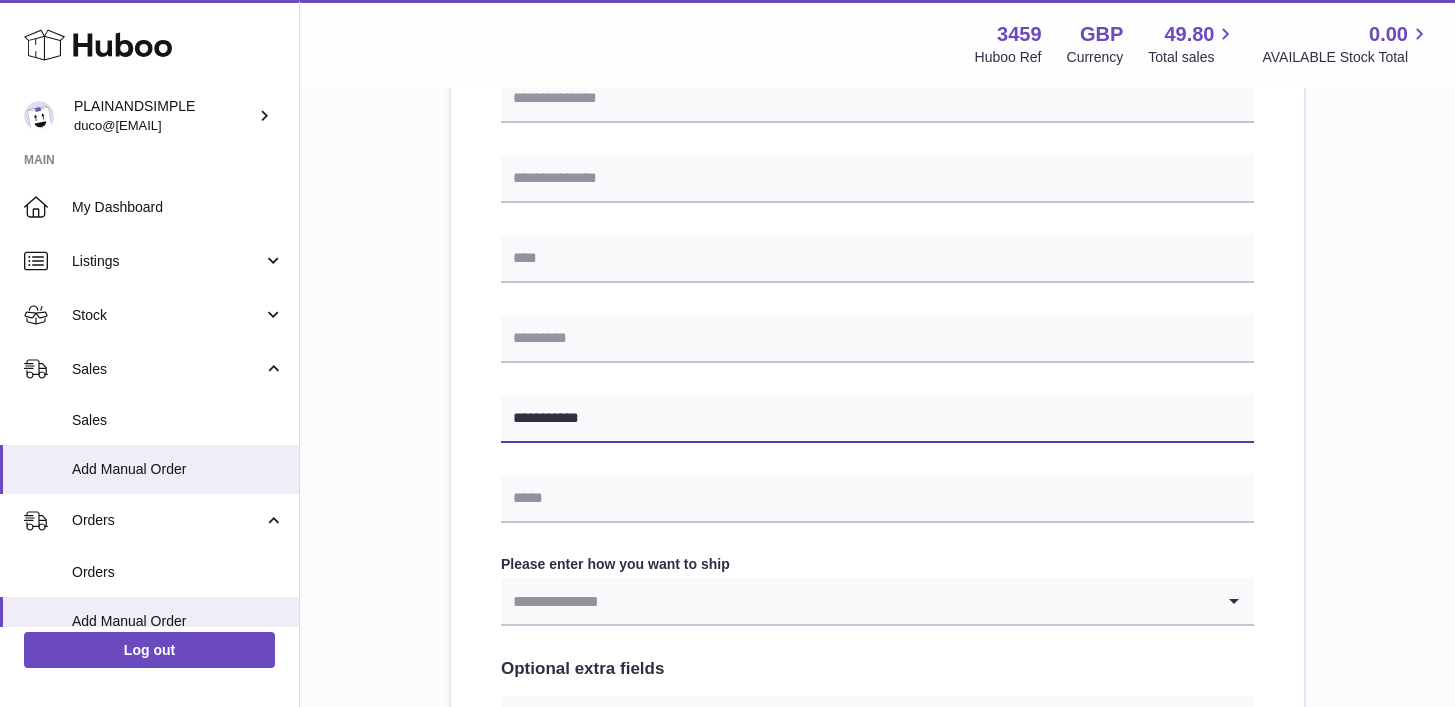 type on "**********" 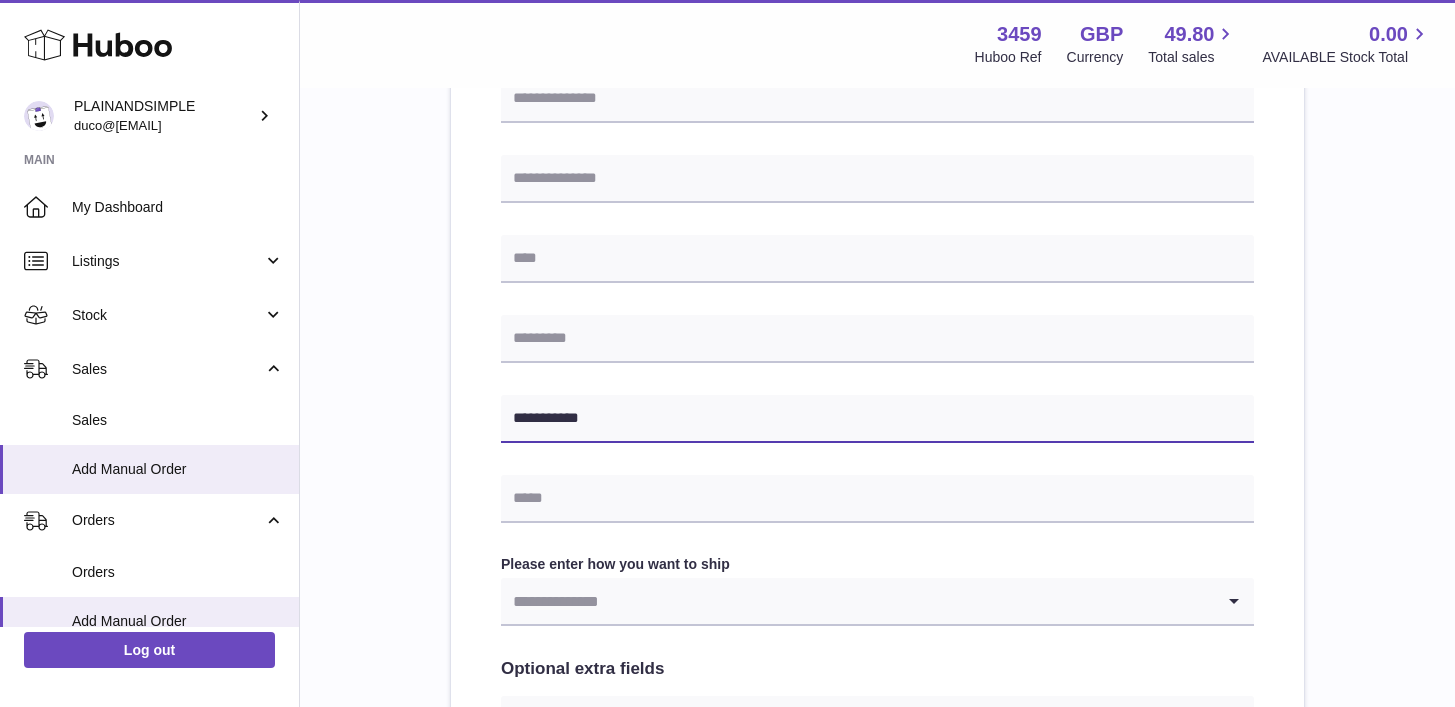 scroll, scrollTop: 448, scrollLeft: 0, axis: vertical 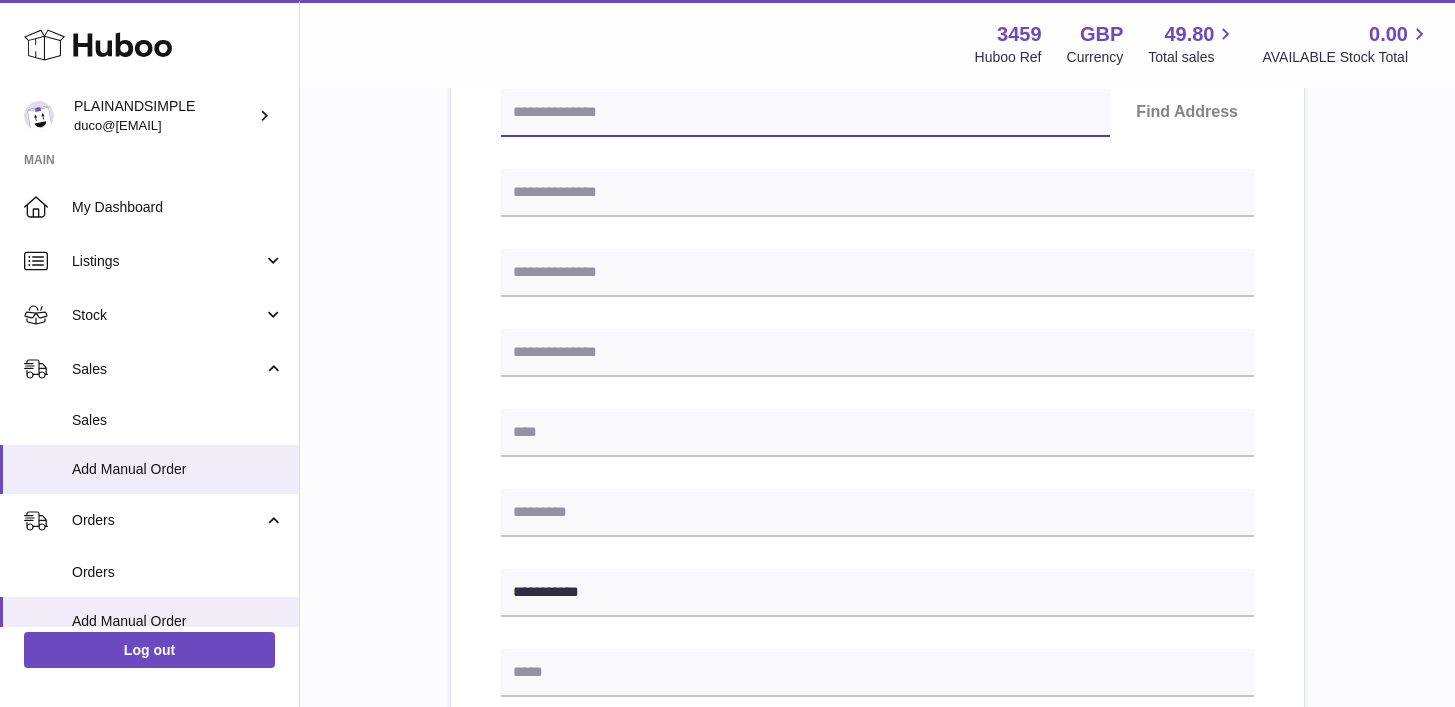 click at bounding box center [805, 113] 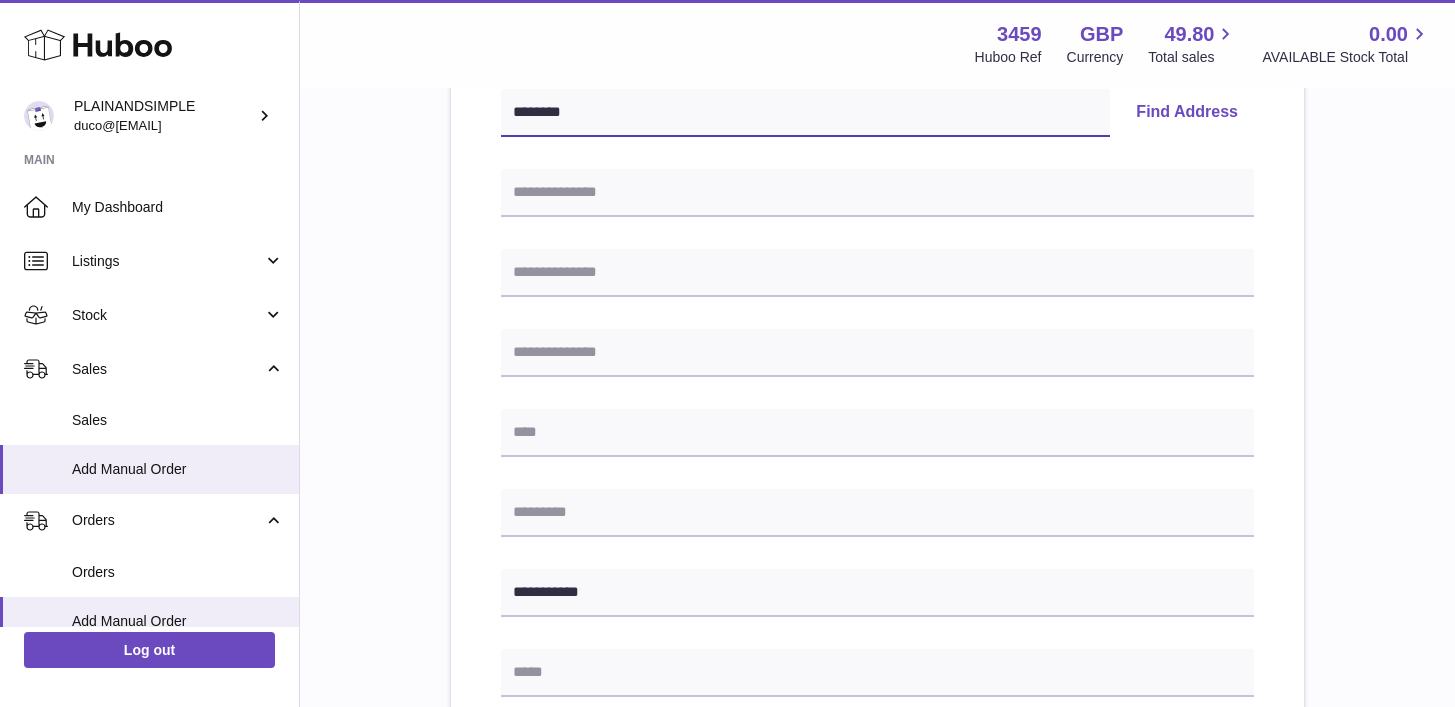 type on "********" 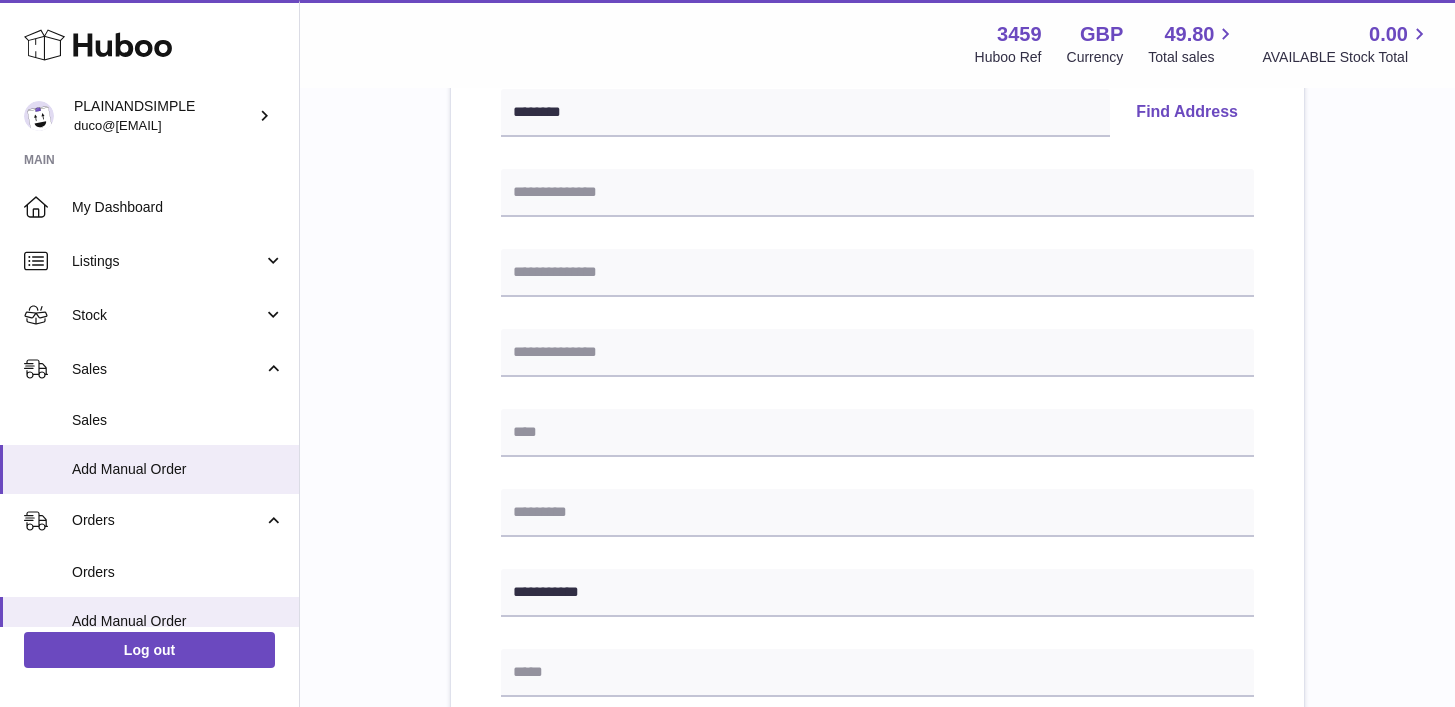 click on "Find Address" at bounding box center [1187, 113] 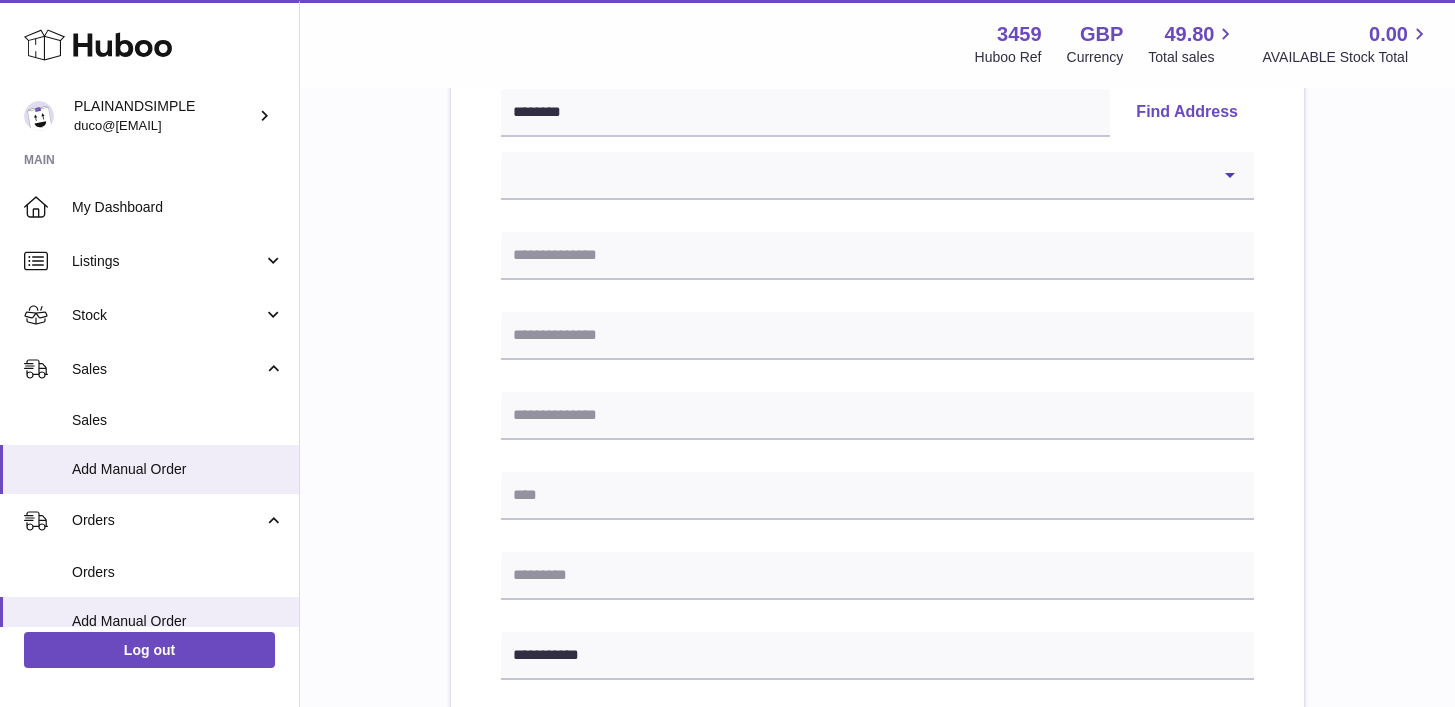 click on "**********" at bounding box center (877, 506) 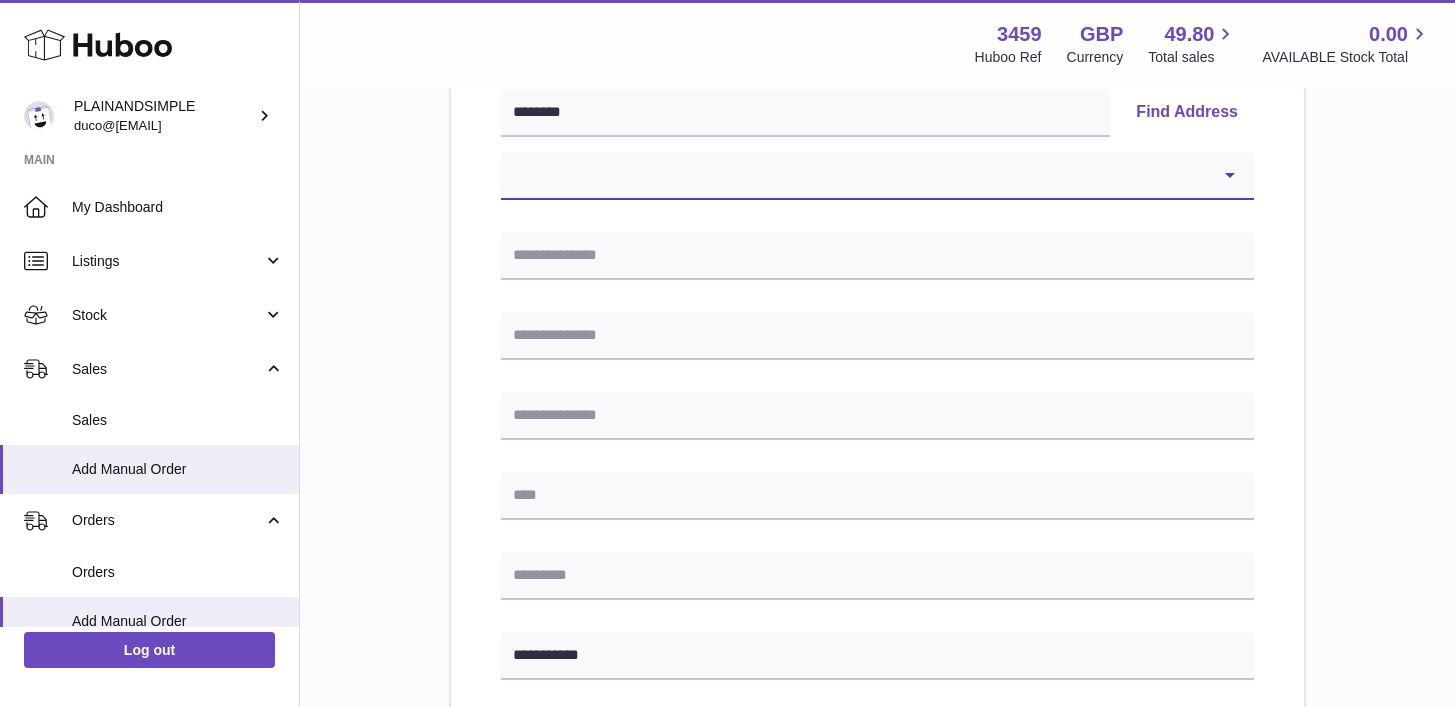 click on "**********" at bounding box center (877, 176) 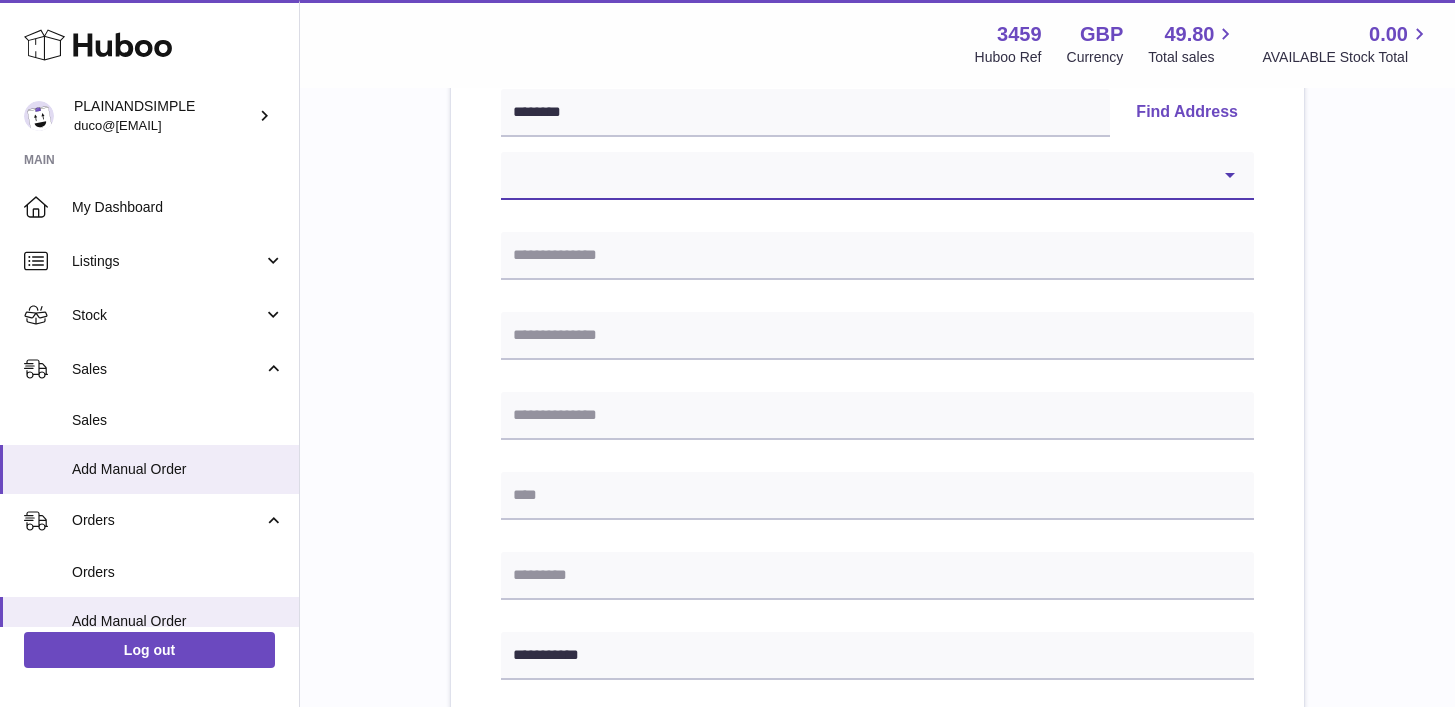 select on "*" 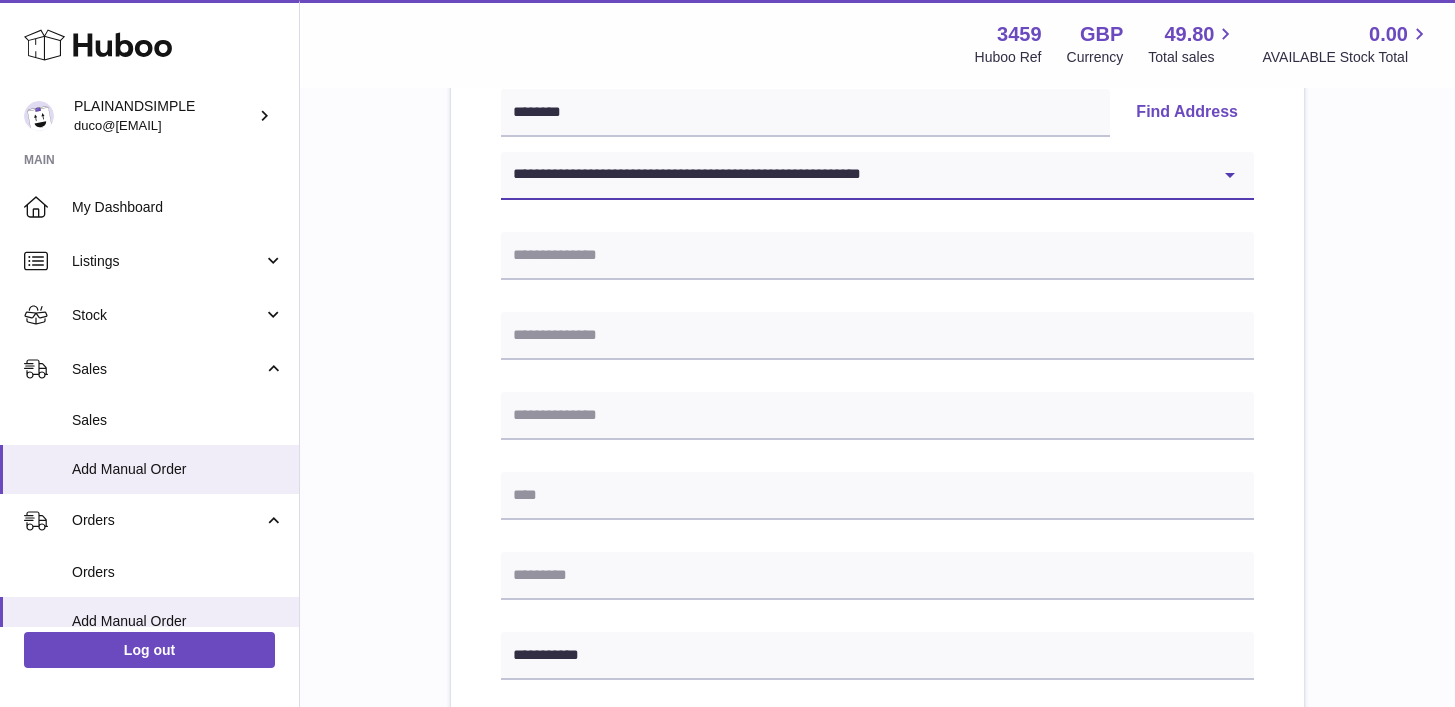 type on "**********" 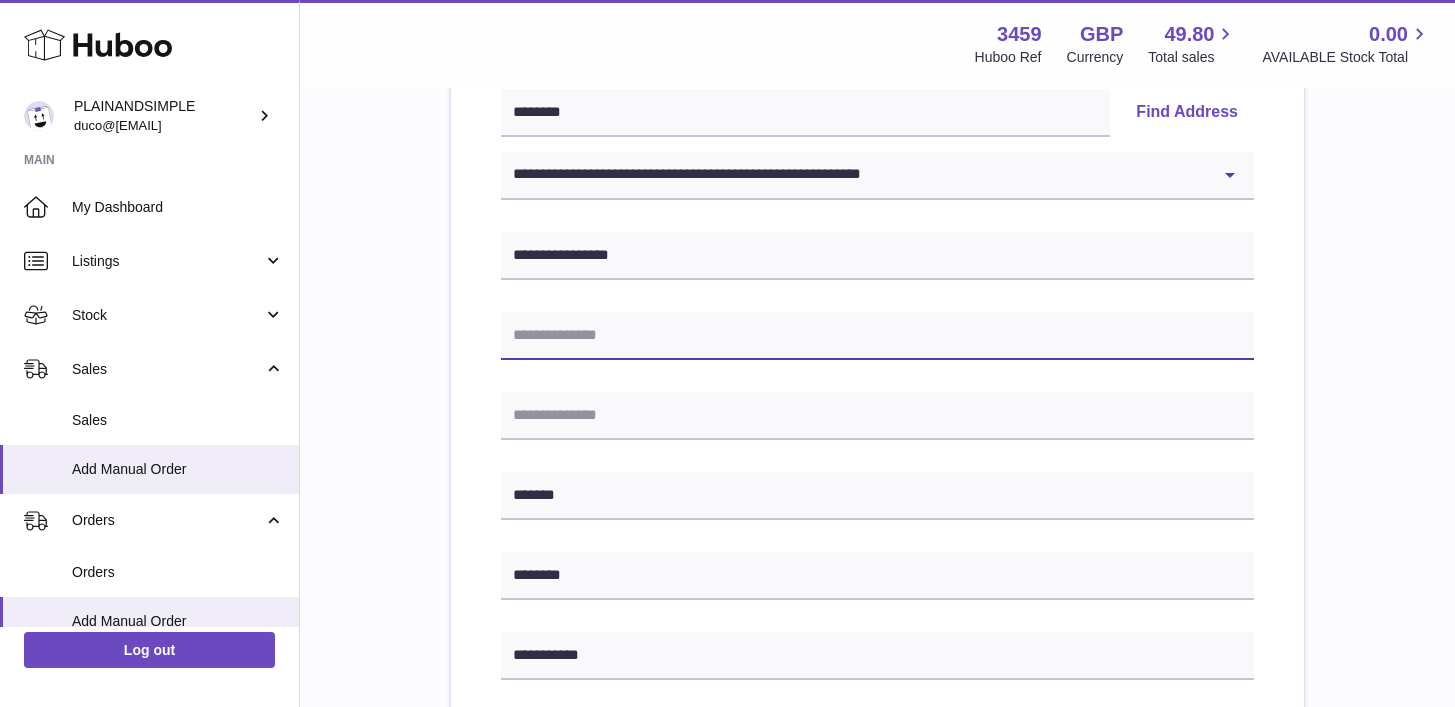 click at bounding box center (877, 336) 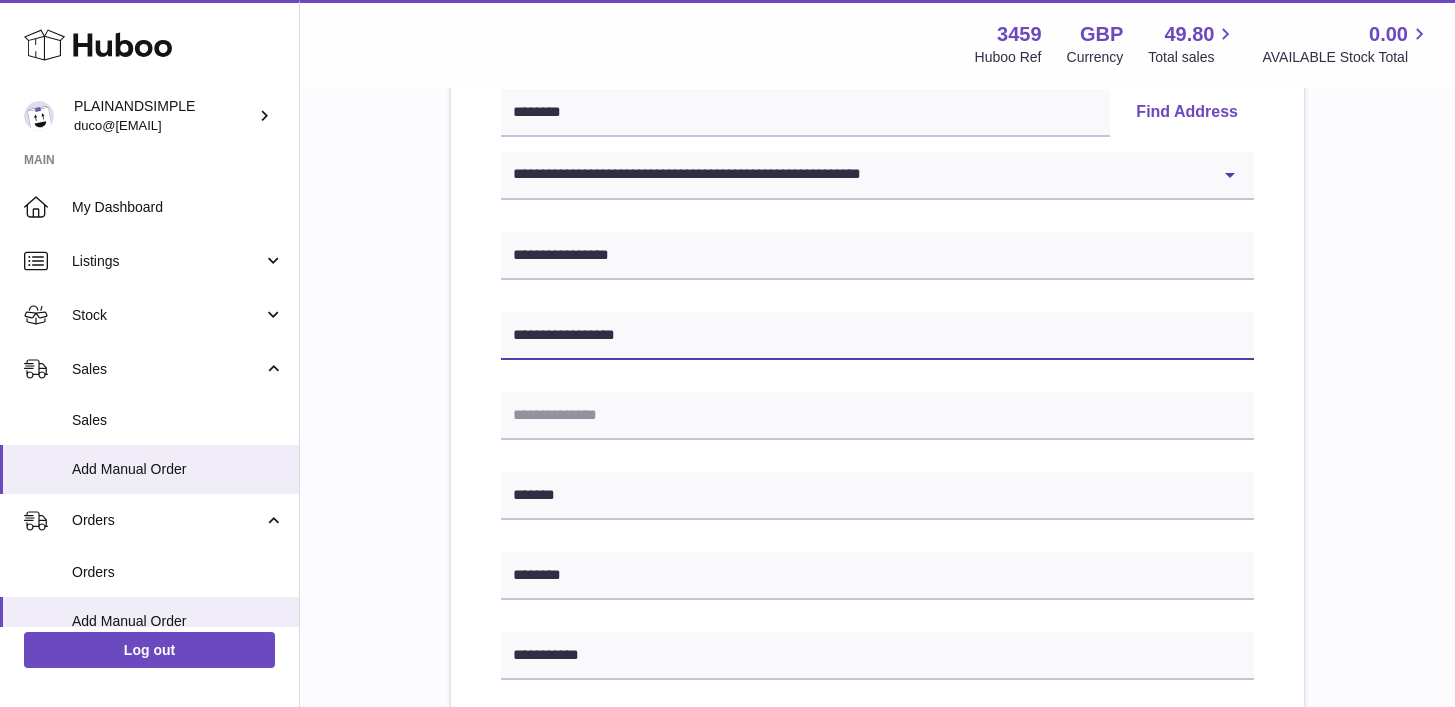 type on "**********" 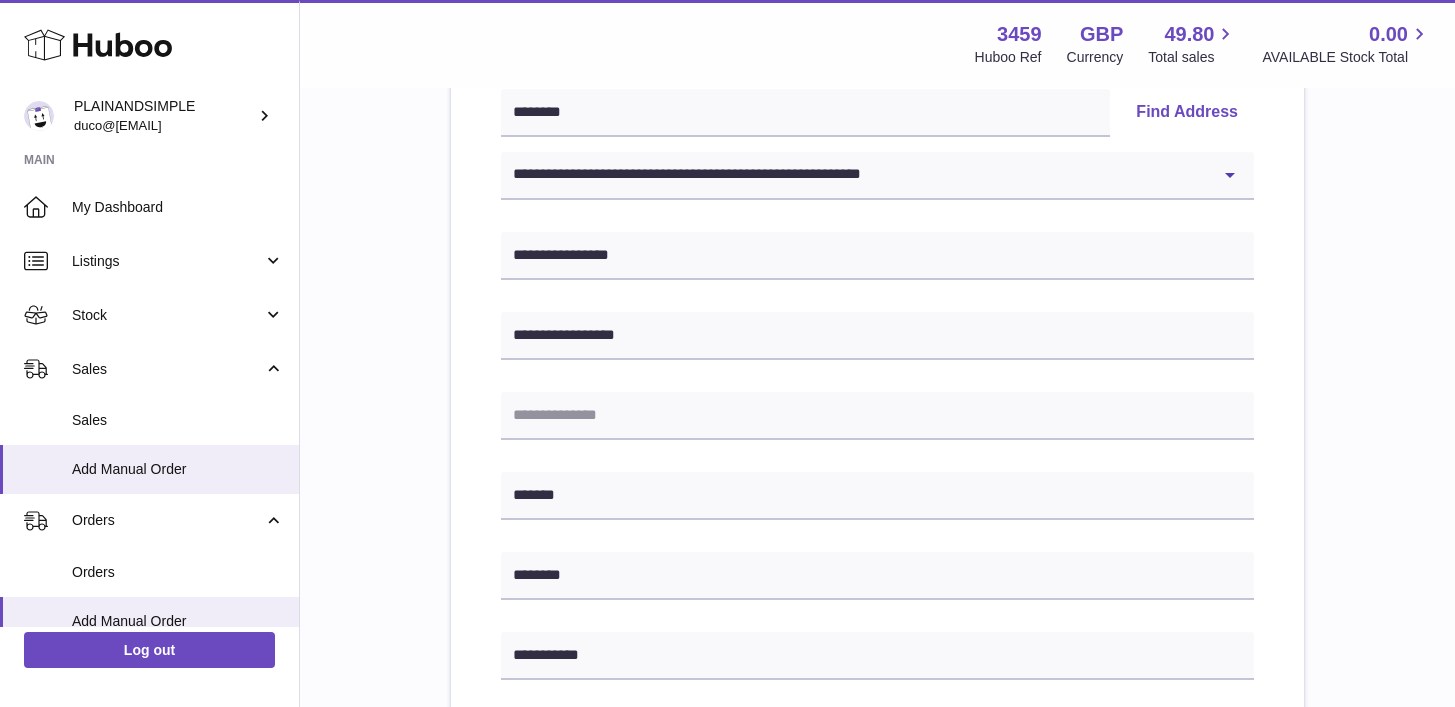 click on "**********" at bounding box center [877, 477] 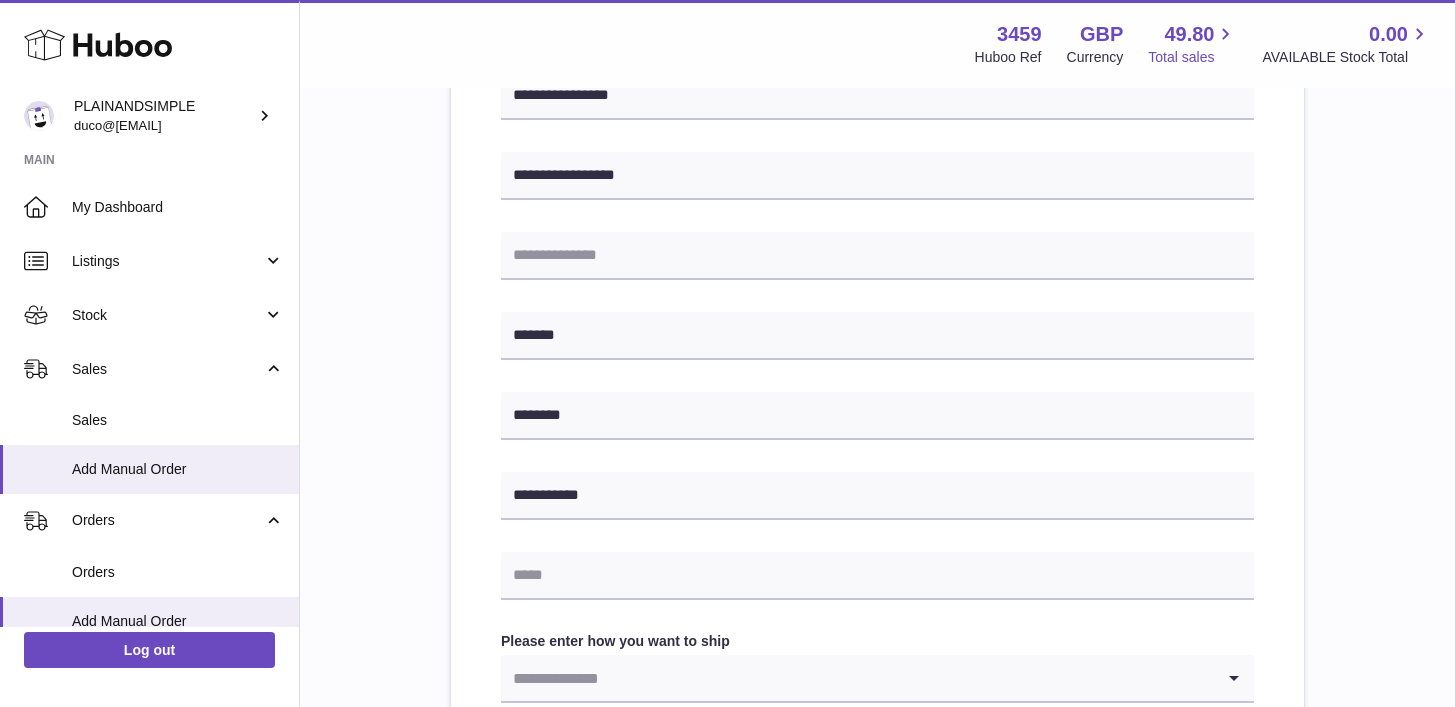 scroll, scrollTop: 610, scrollLeft: 0, axis: vertical 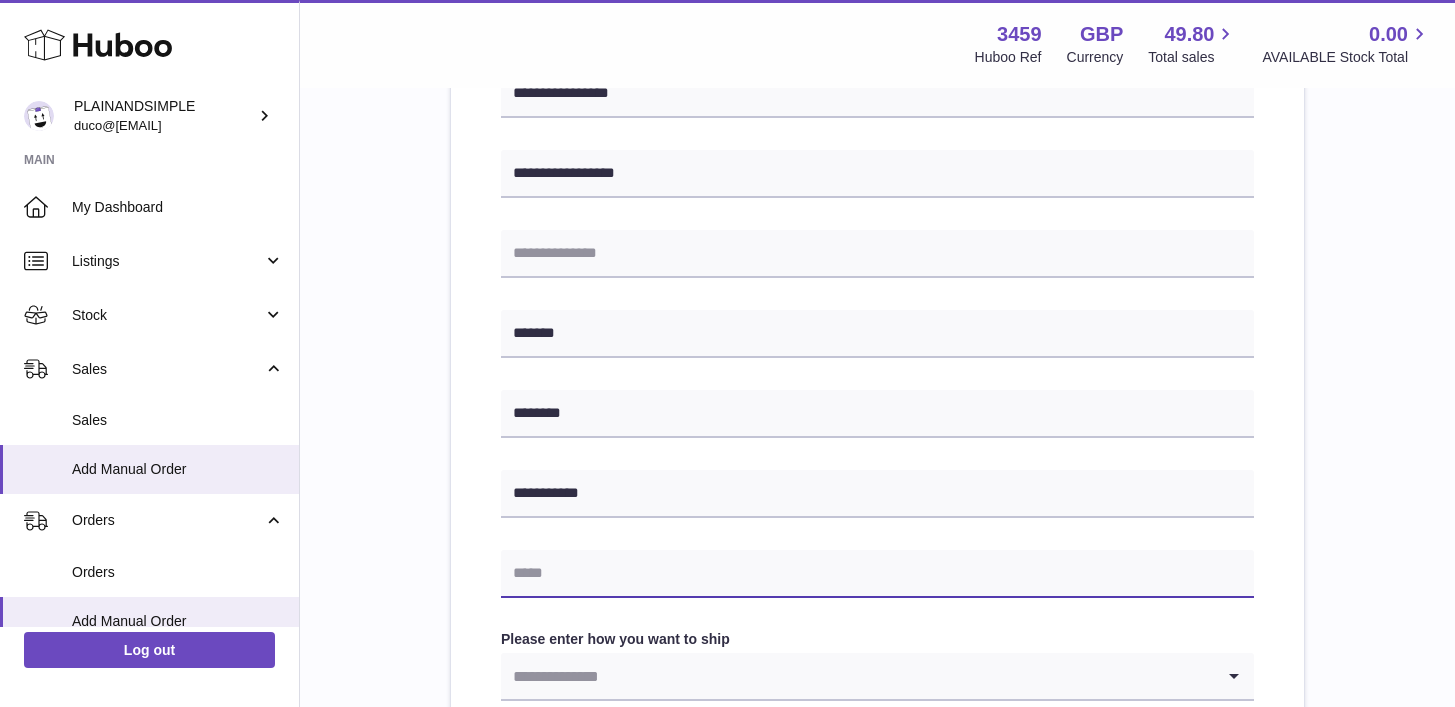 click at bounding box center [877, 574] 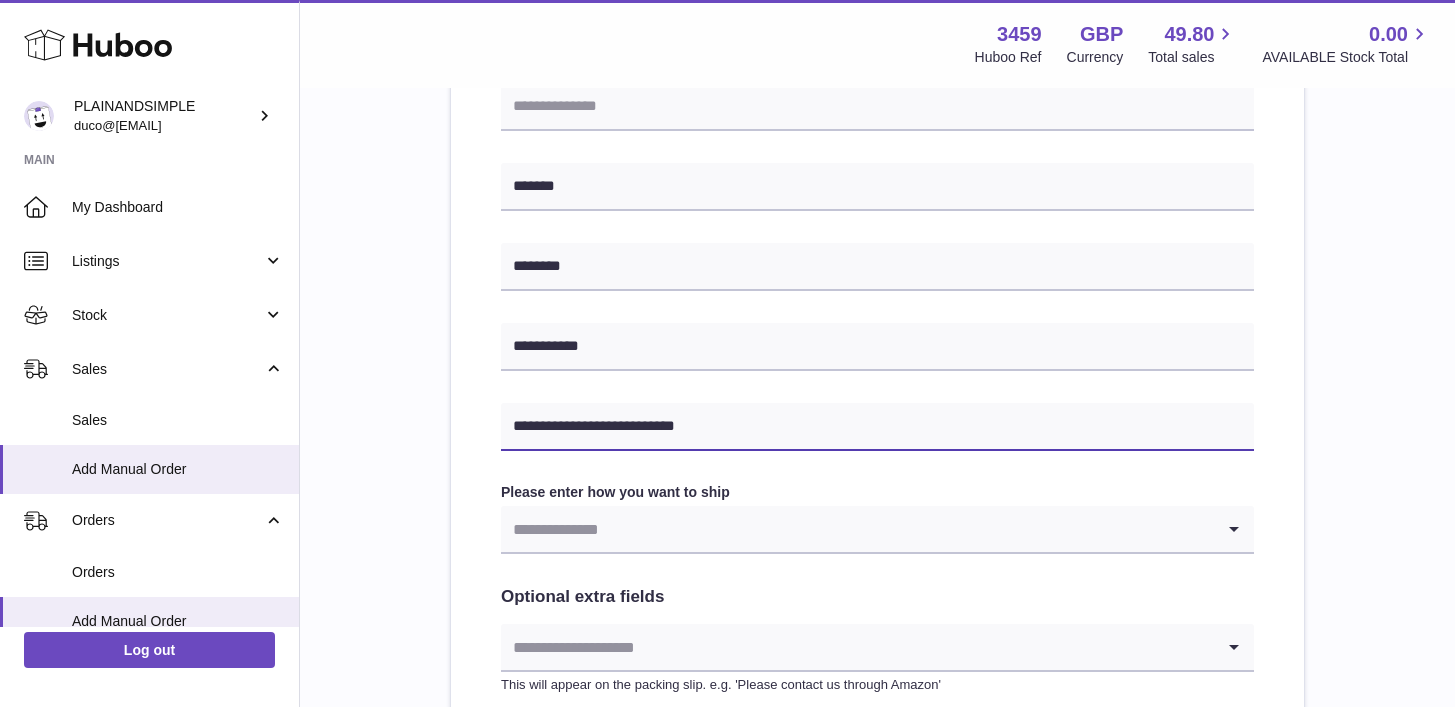 scroll, scrollTop: 842, scrollLeft: 0, axis: vertical 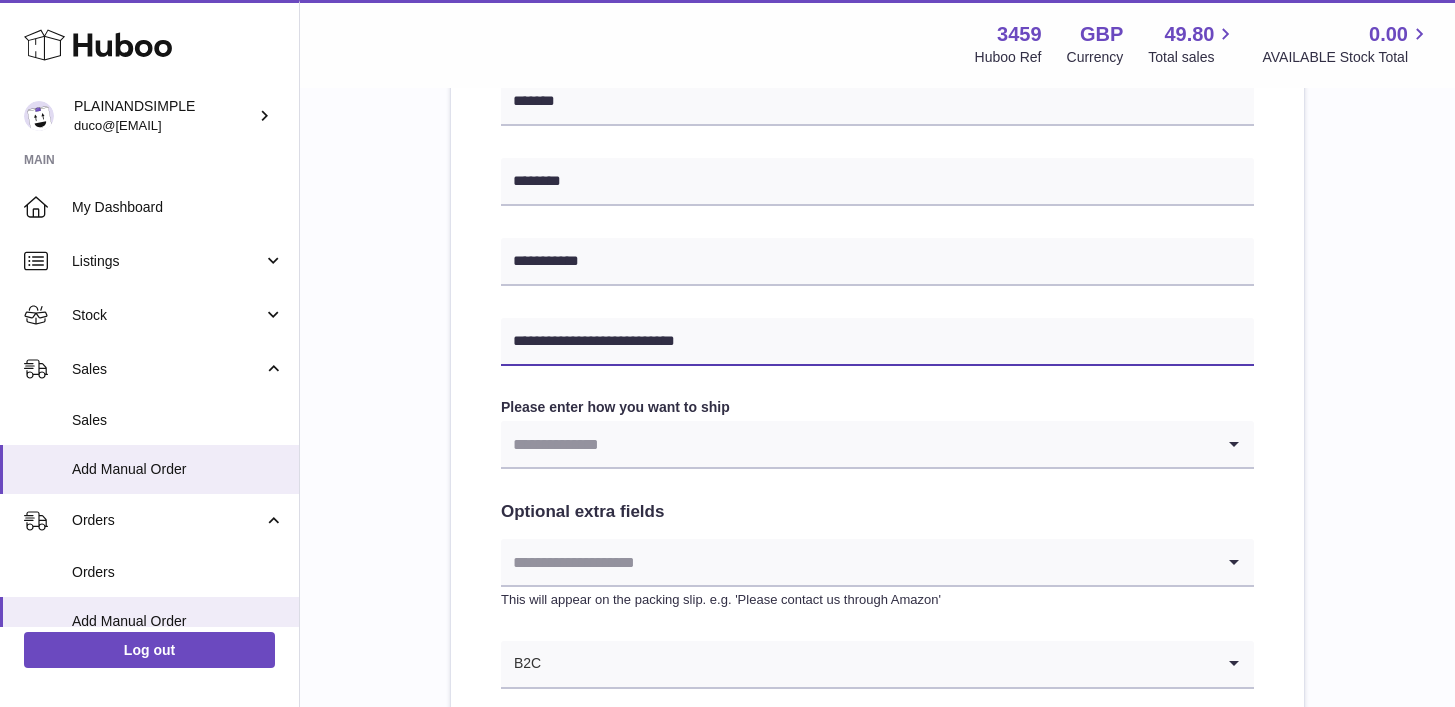type on "**********" 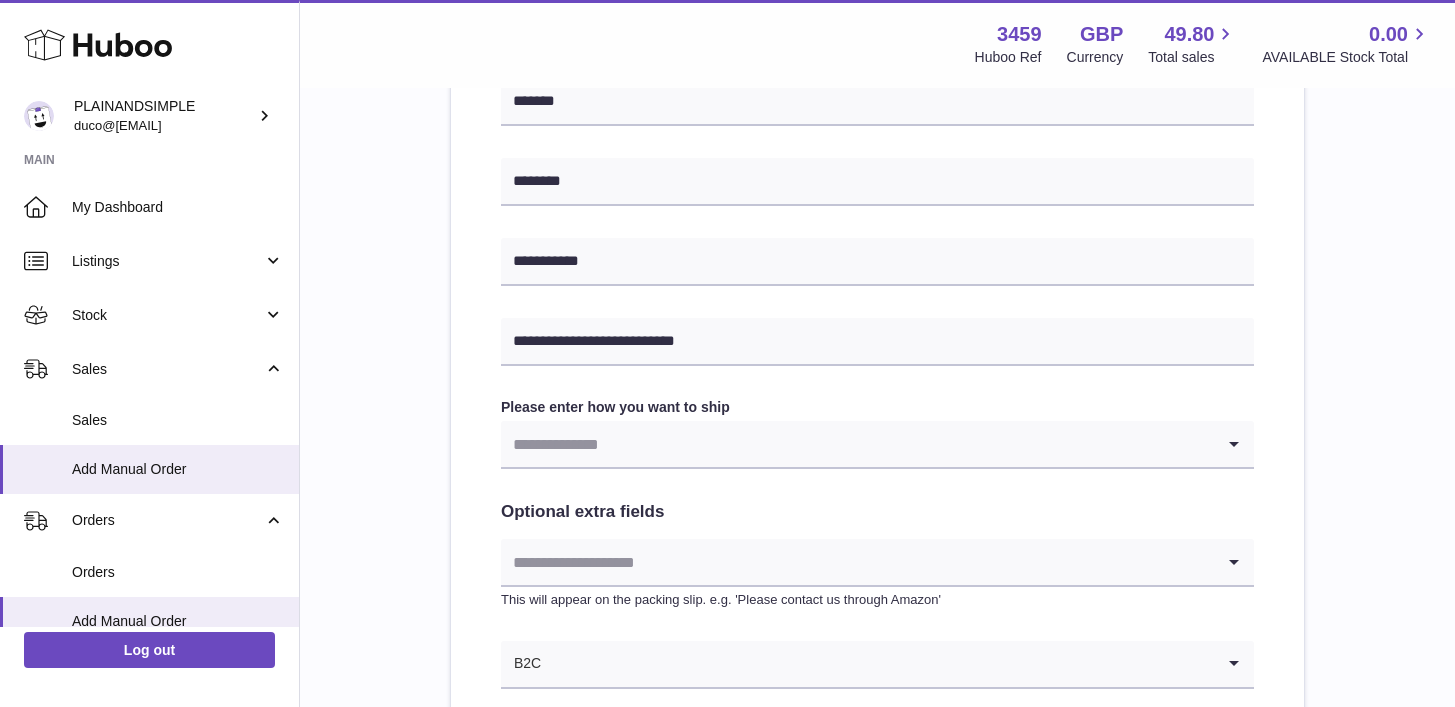 click at bounding box center [857, 444] 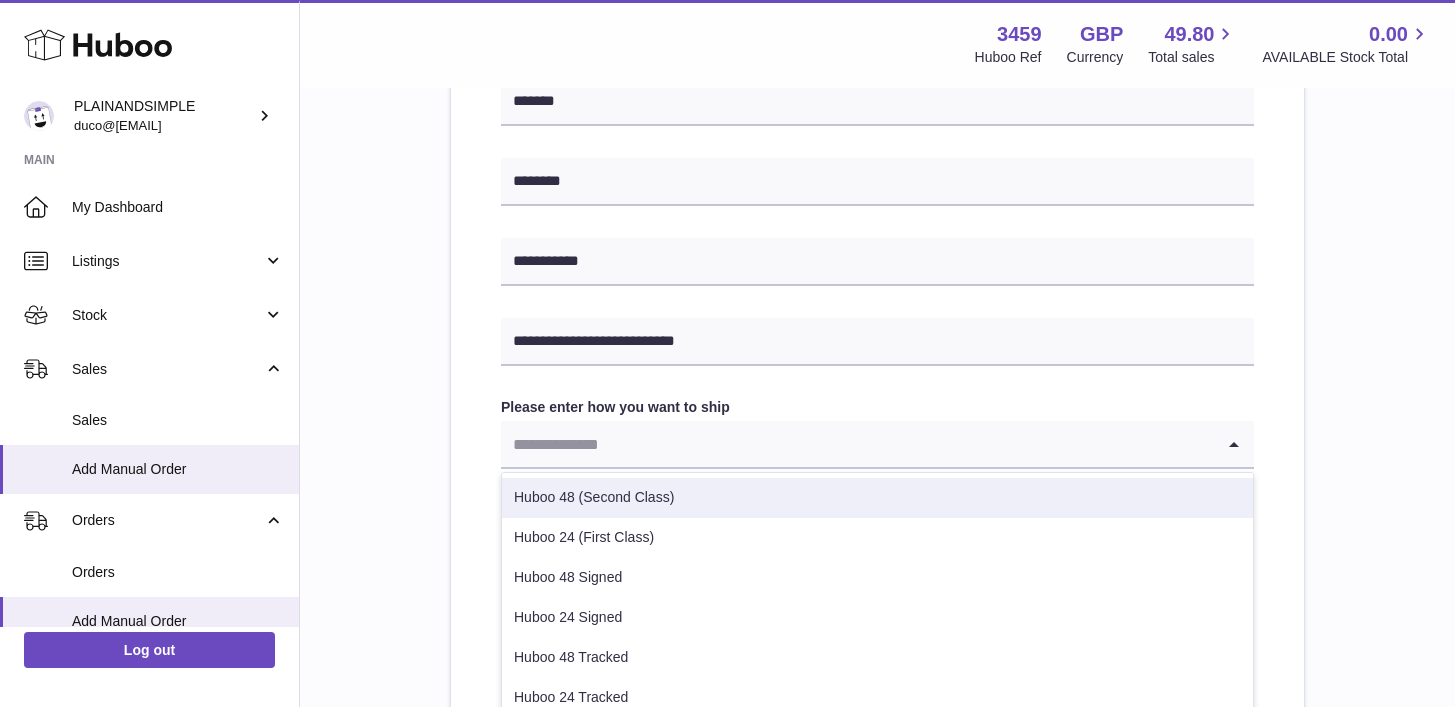 click on "Huboo 48 (Second Class)" at bounding box center [877, 498] 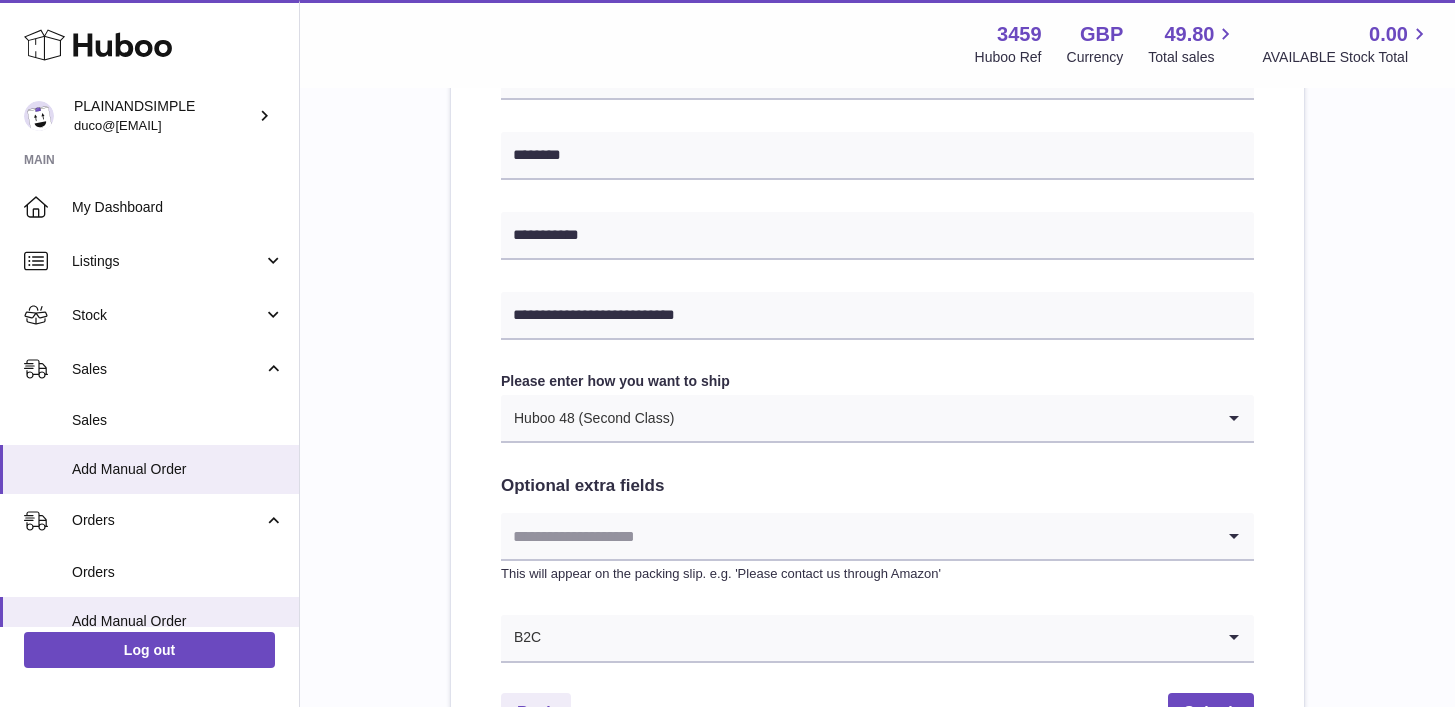 scroll, scrollTop: 1103, scrollLeft: 0, axis: vertical 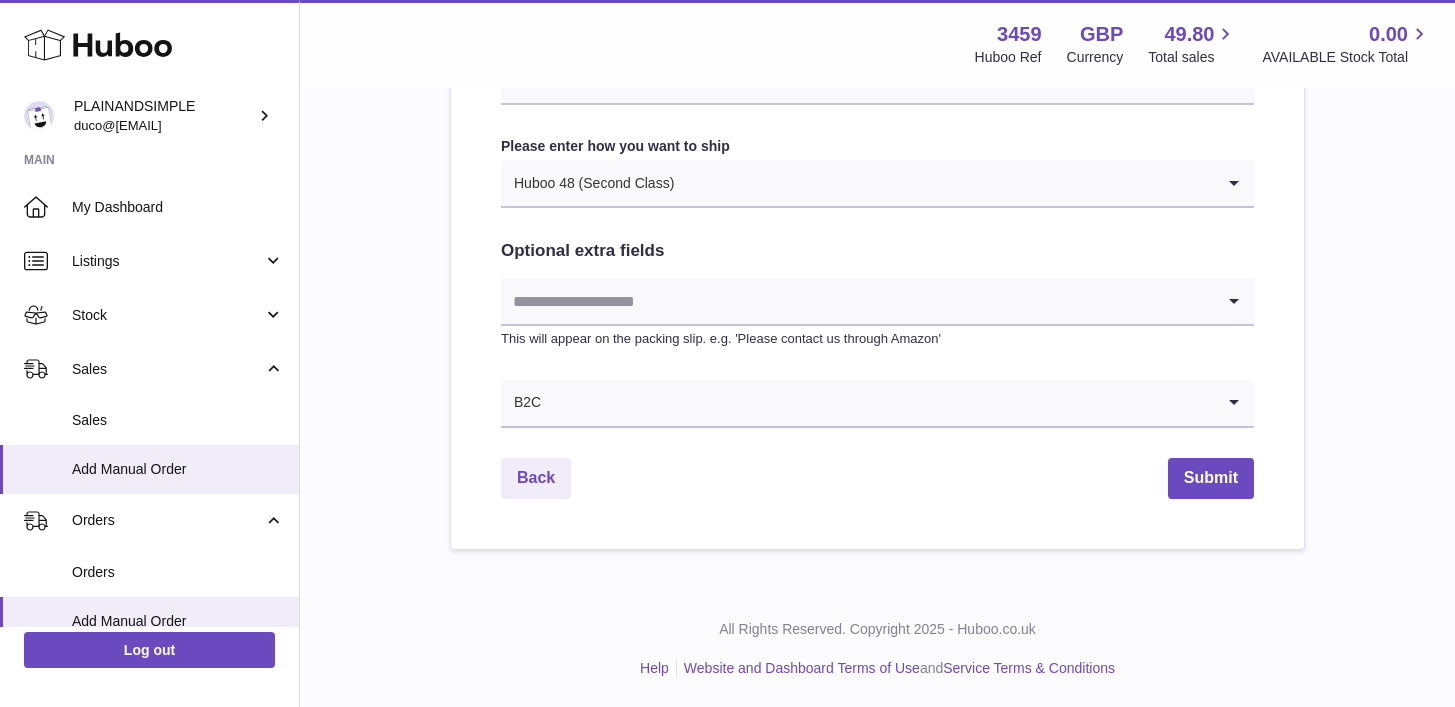 click at bounding box center (857, 301) 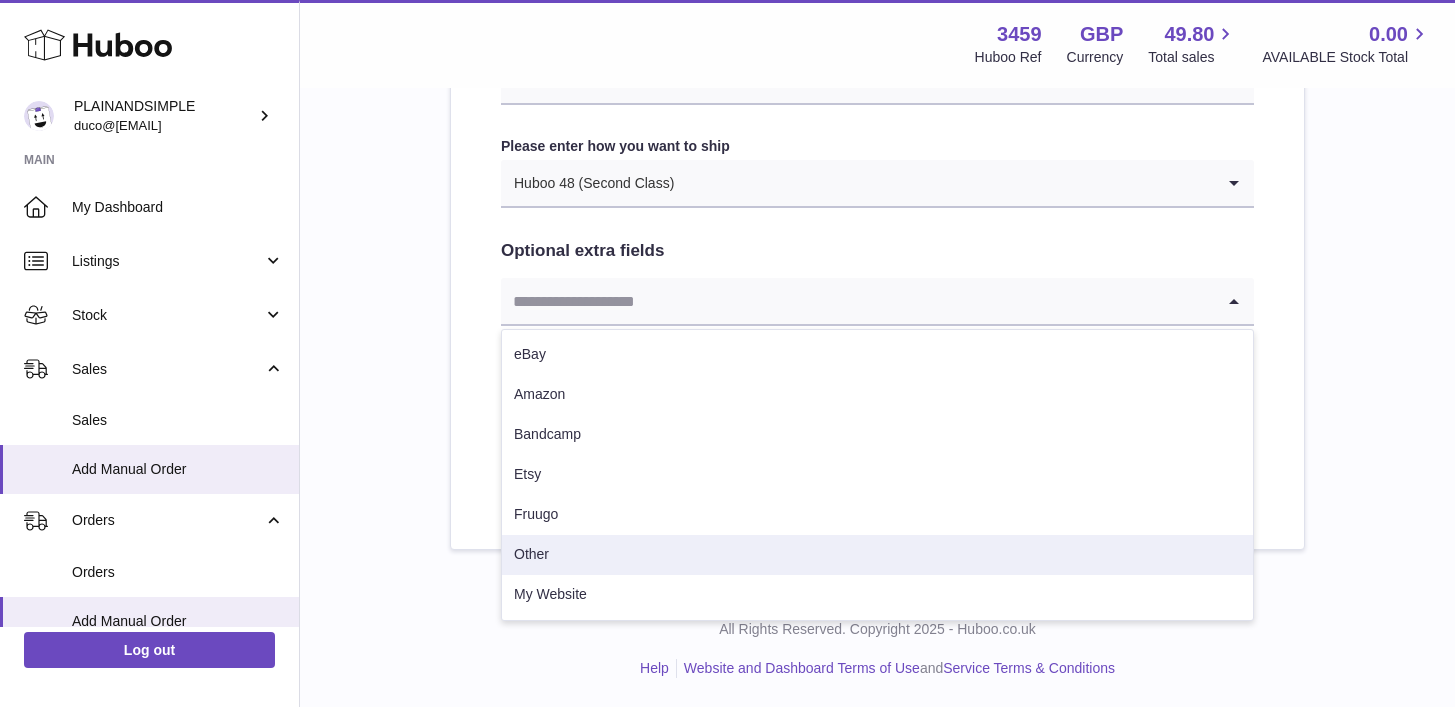 click on "Other" at bounding box center (877, 555) 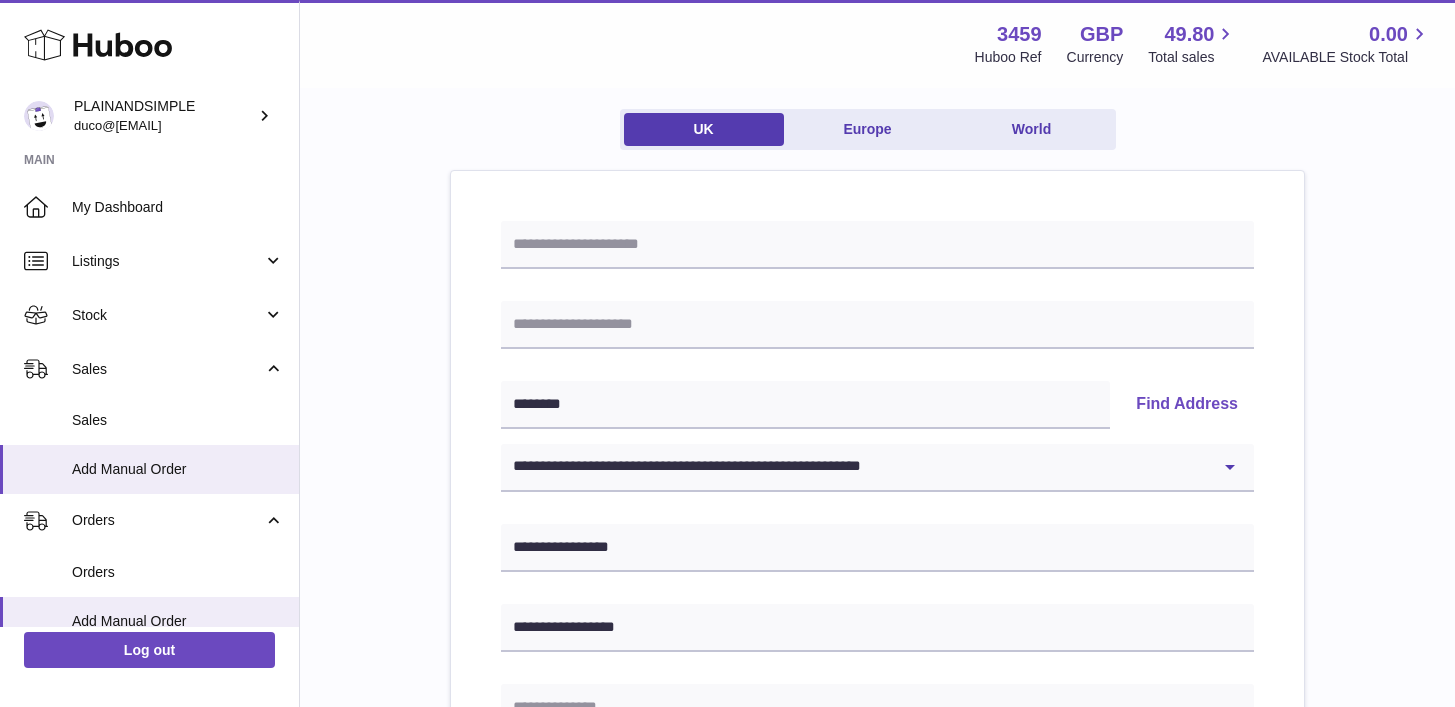 scroll, scrollTop: 156, scrollLeft: 0, axis: vertical 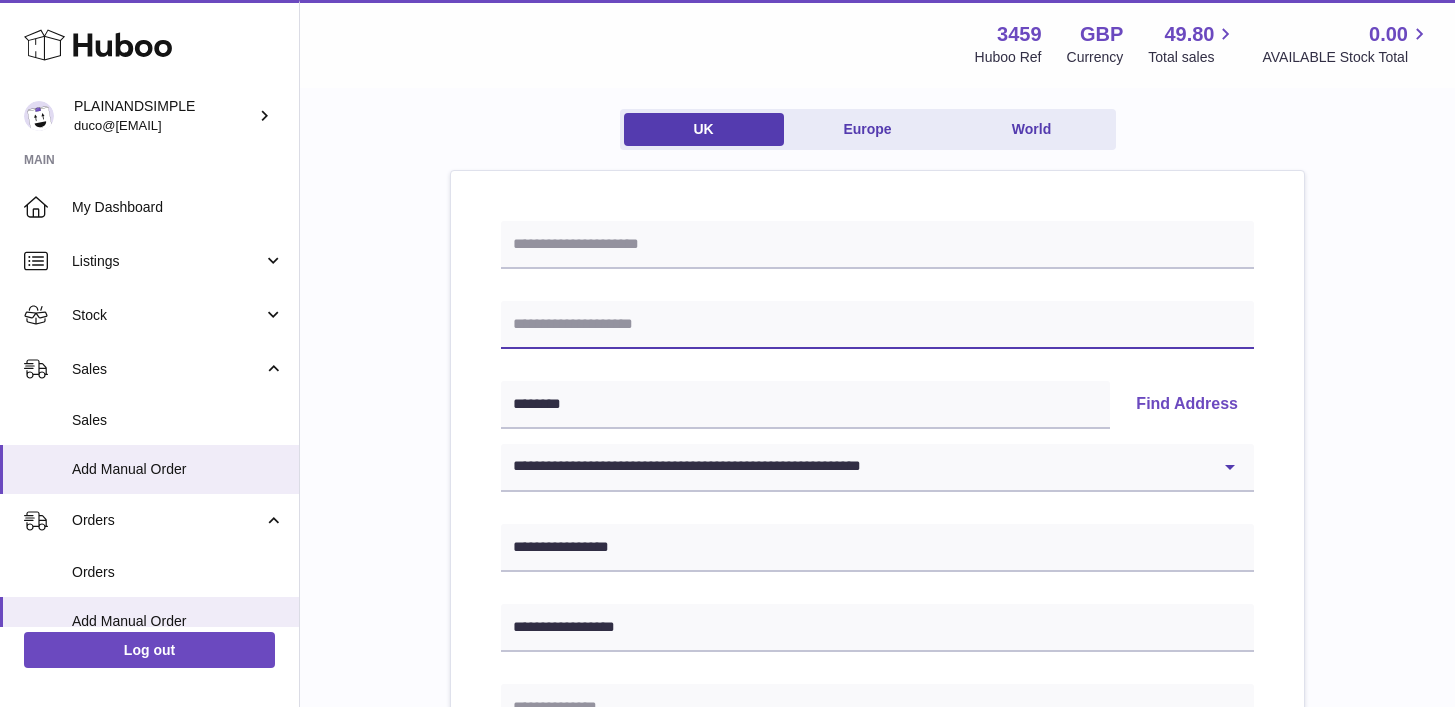 click at bounding box center [877, 325] 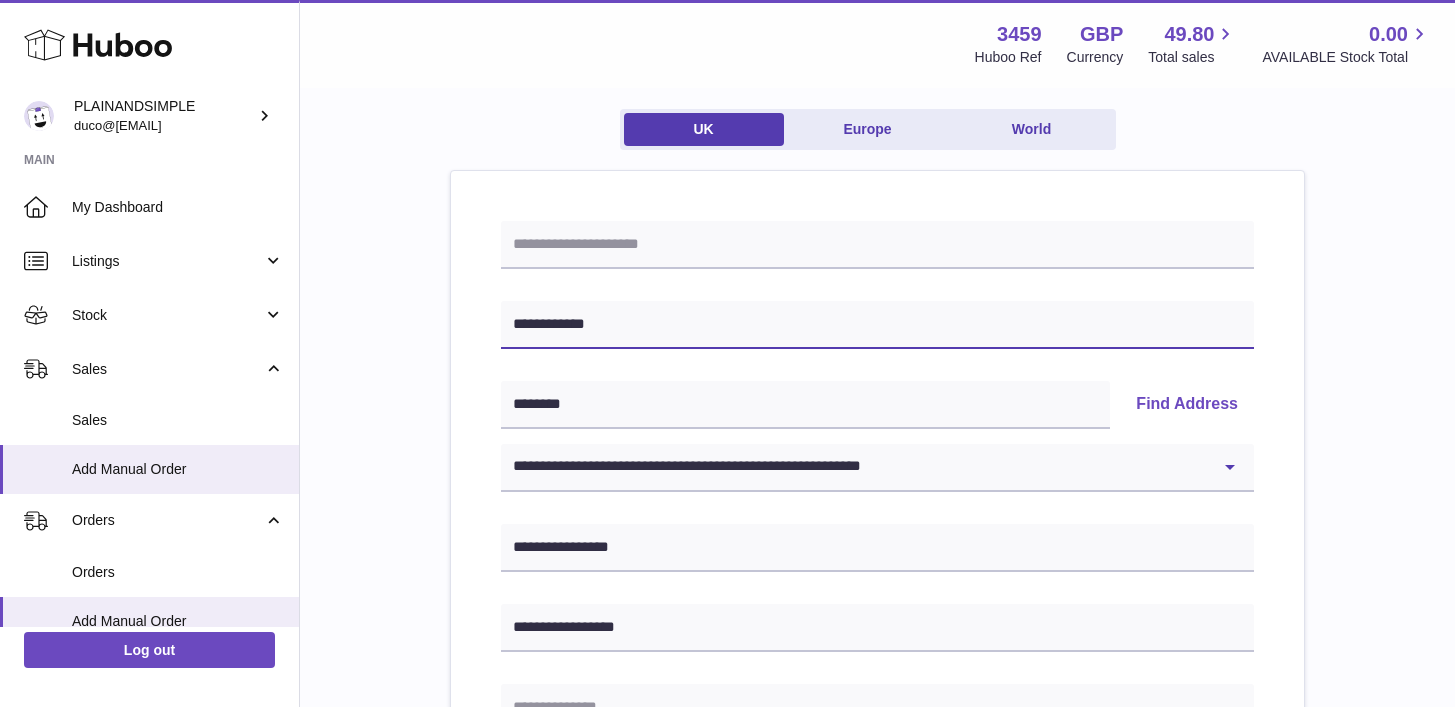 type on "**********" 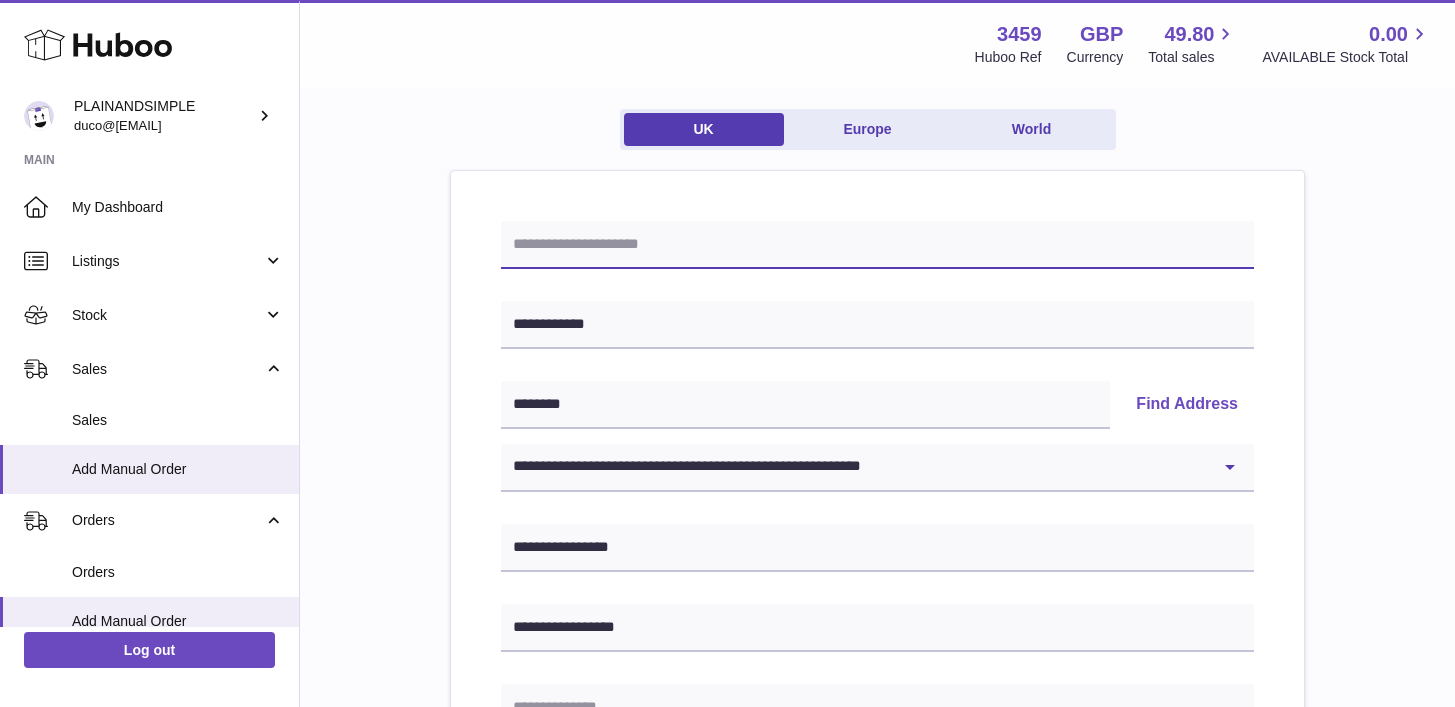 click at bounding box center [877, 245] 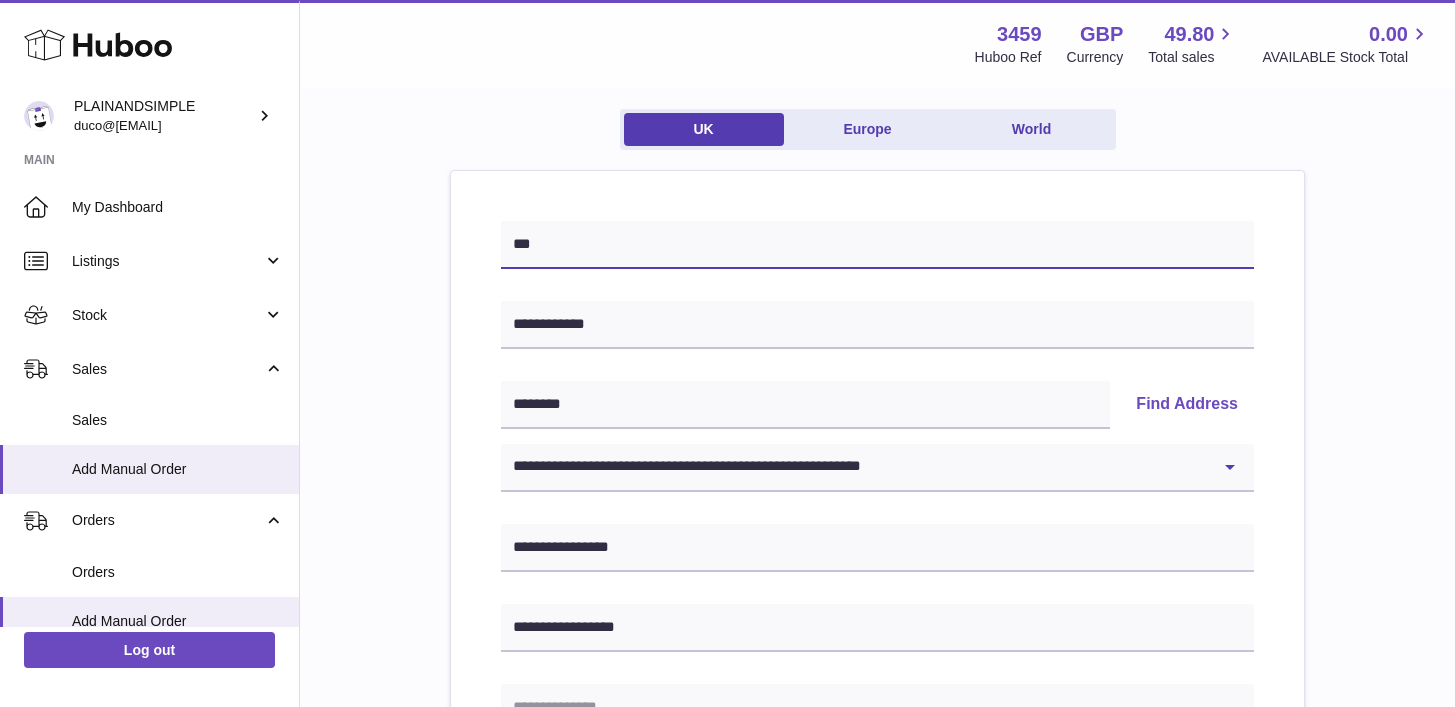 type on "***" 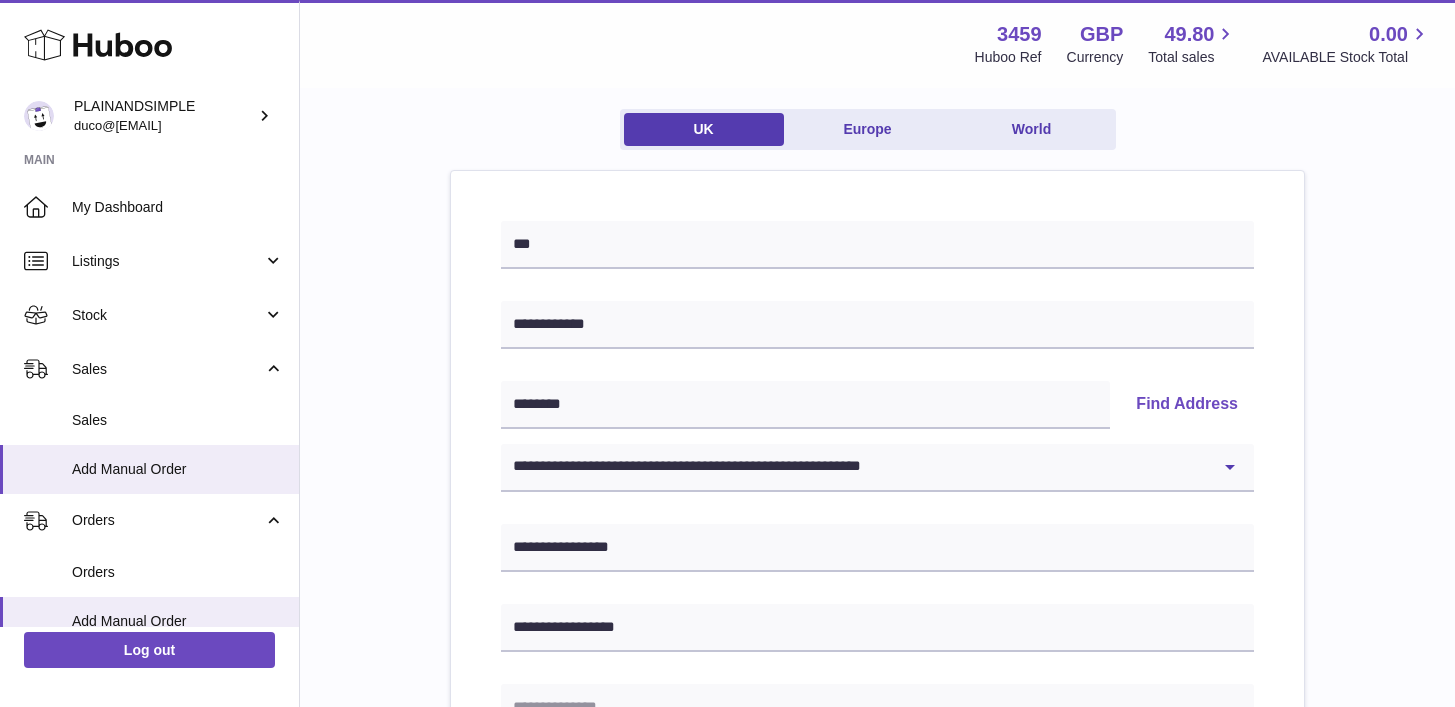 click on "**********" at bounding box center (877, 769) 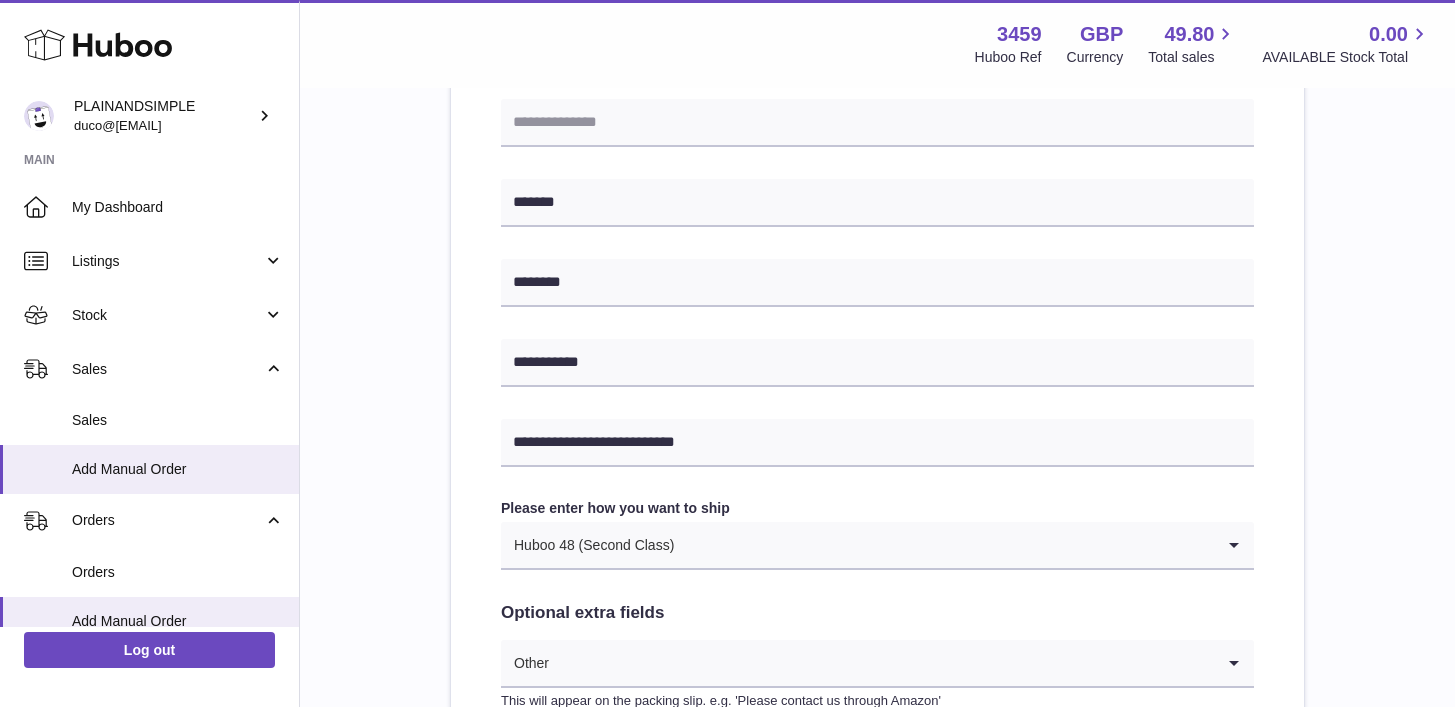 scroll, scrollTop: 1103, scrollLeft: 0, axis: vertical 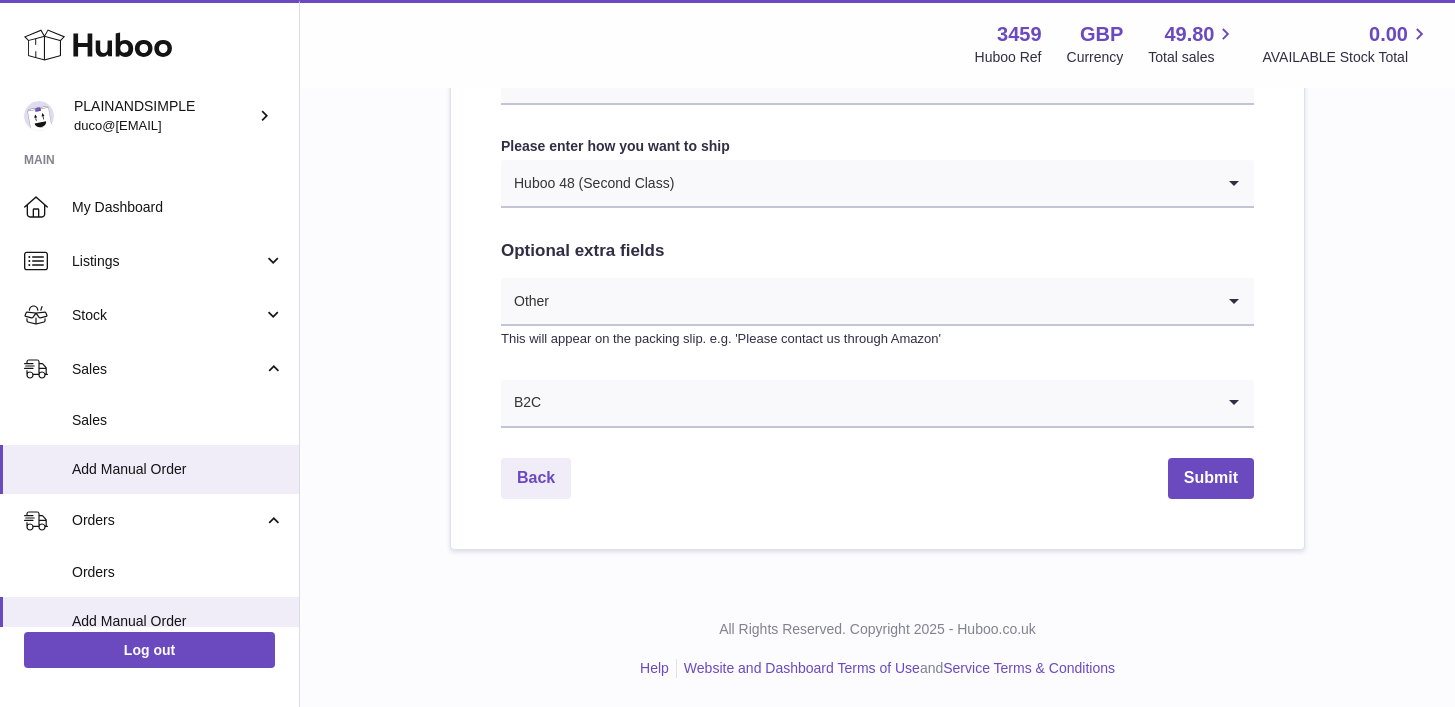 click on "**********" at bounding box center [877, -114] 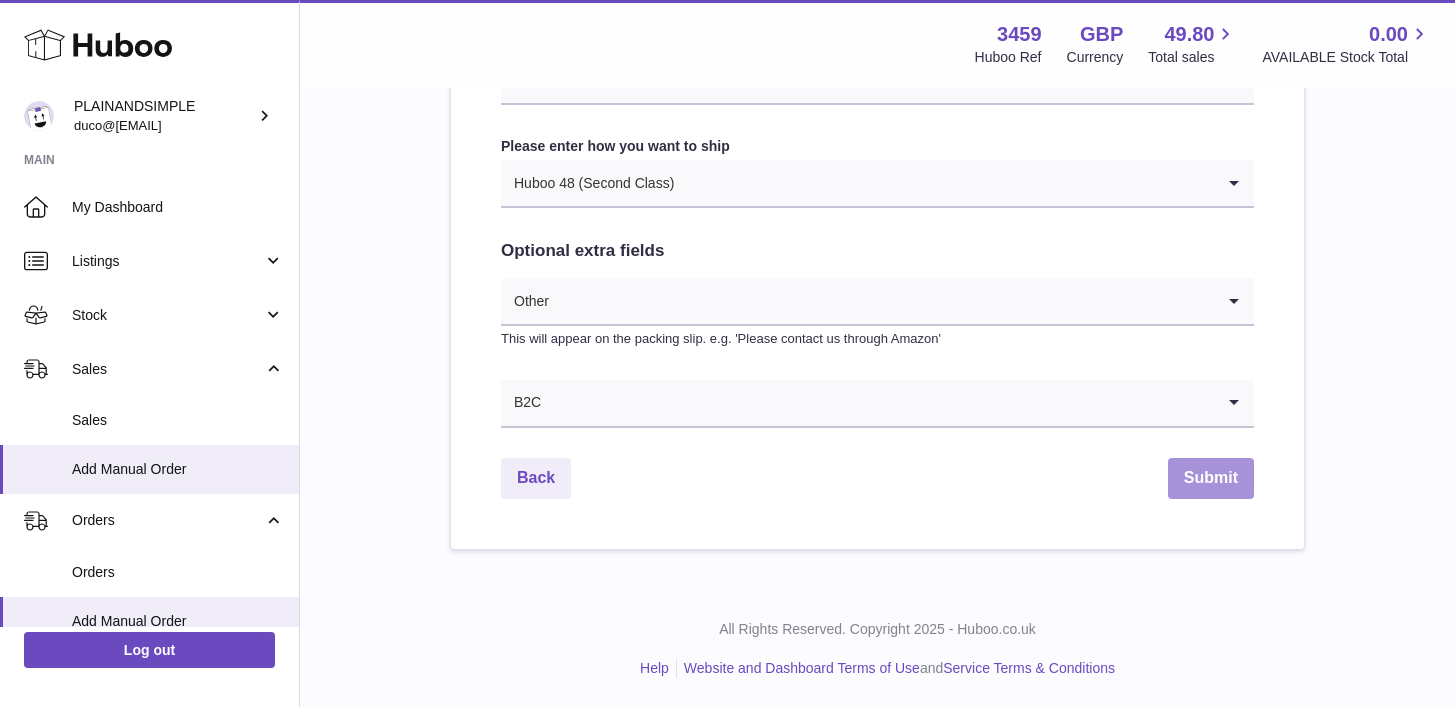 click on "Submit" at bounding box center (1211, 478) 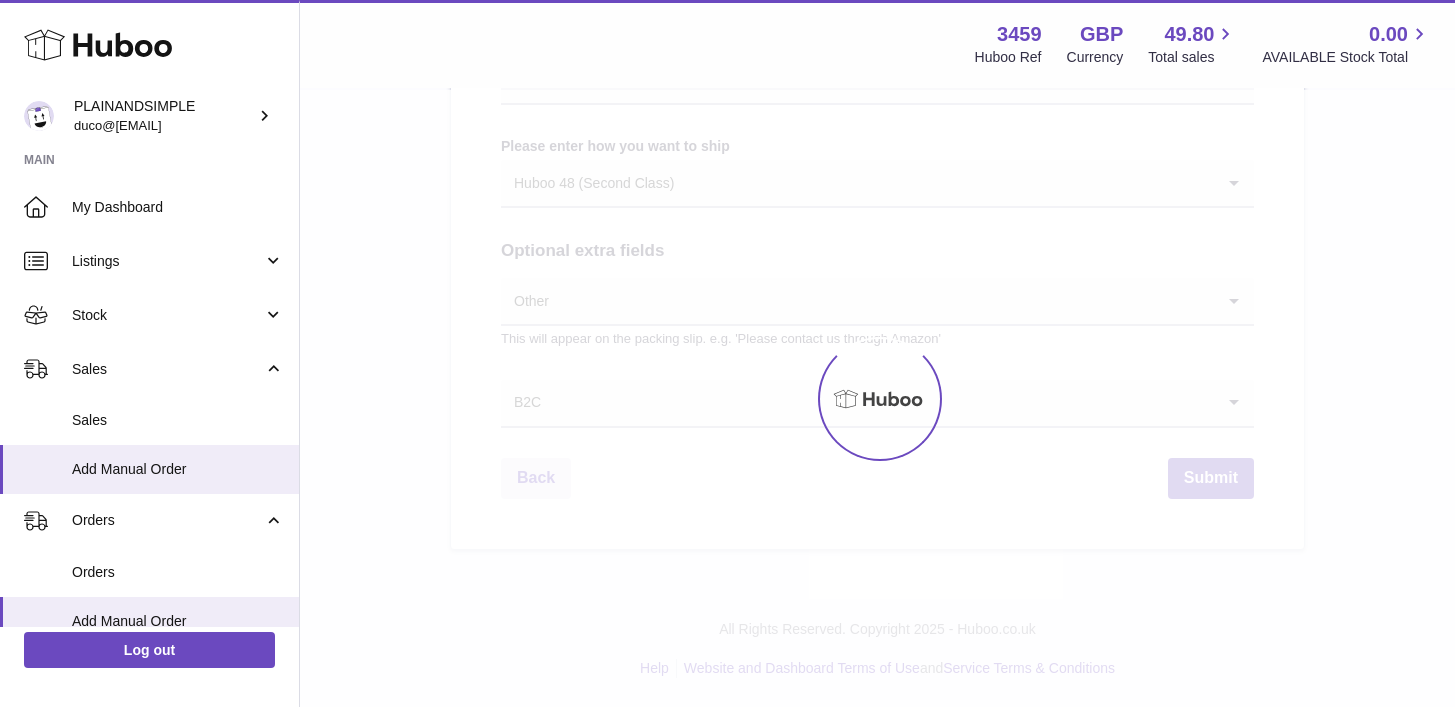 select on "***" 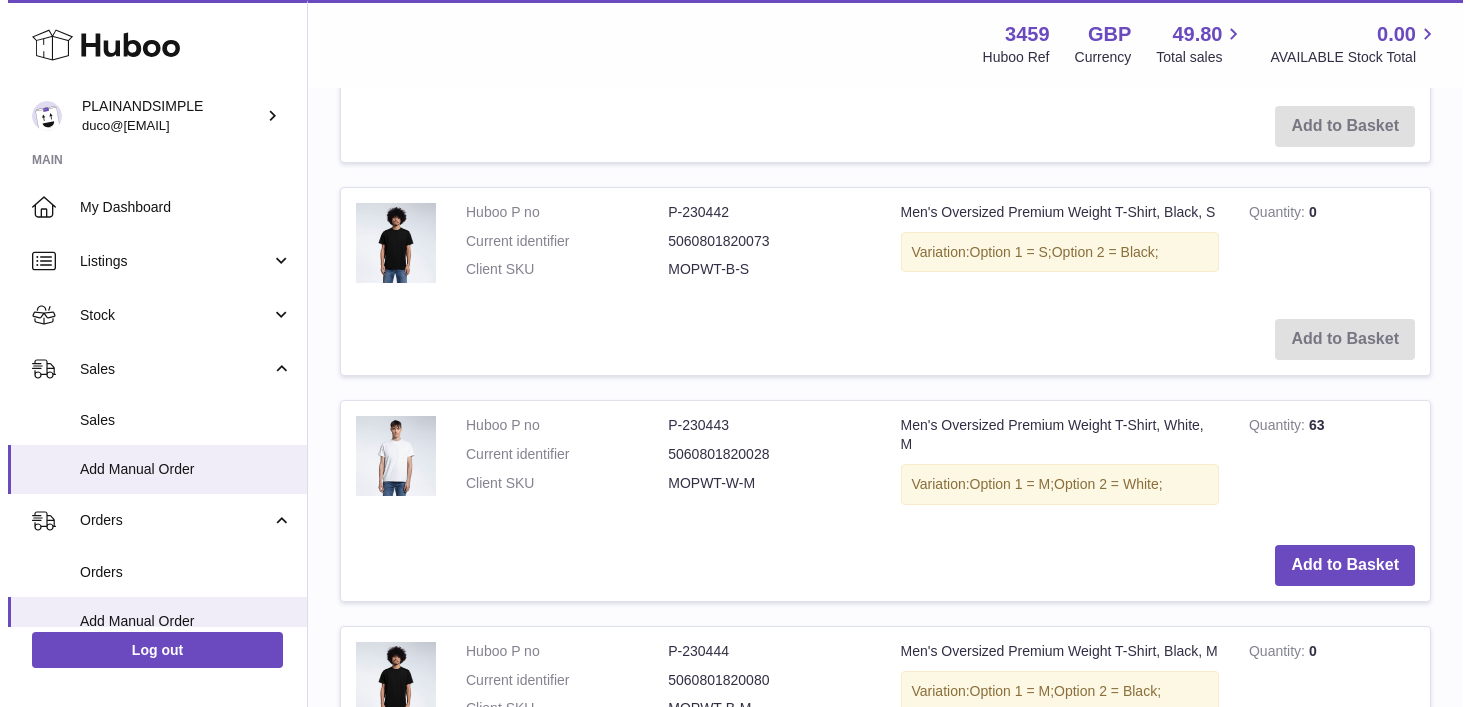 scroll, scrollTop: 0, scrollLeft: 0, axis: both 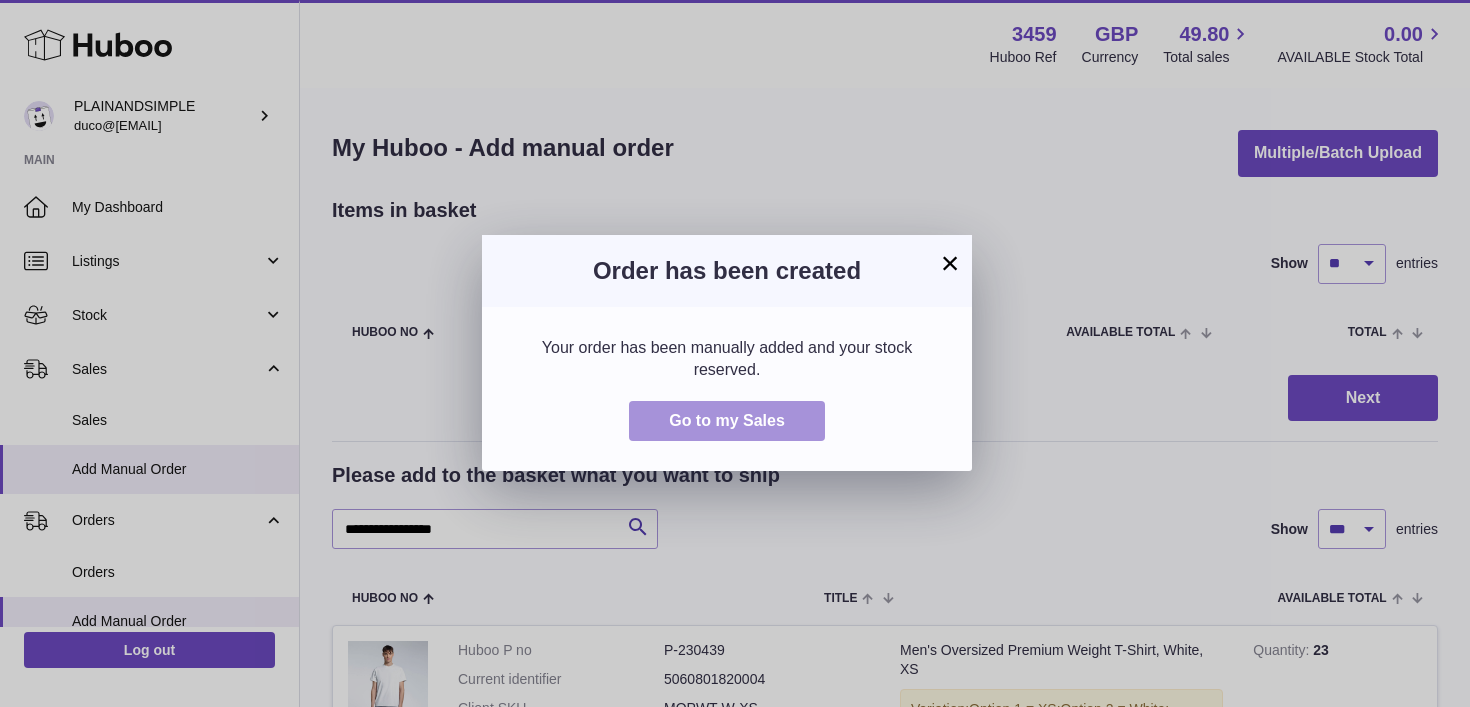 click on "Go to my Sales" at bounding box center (727, 420) 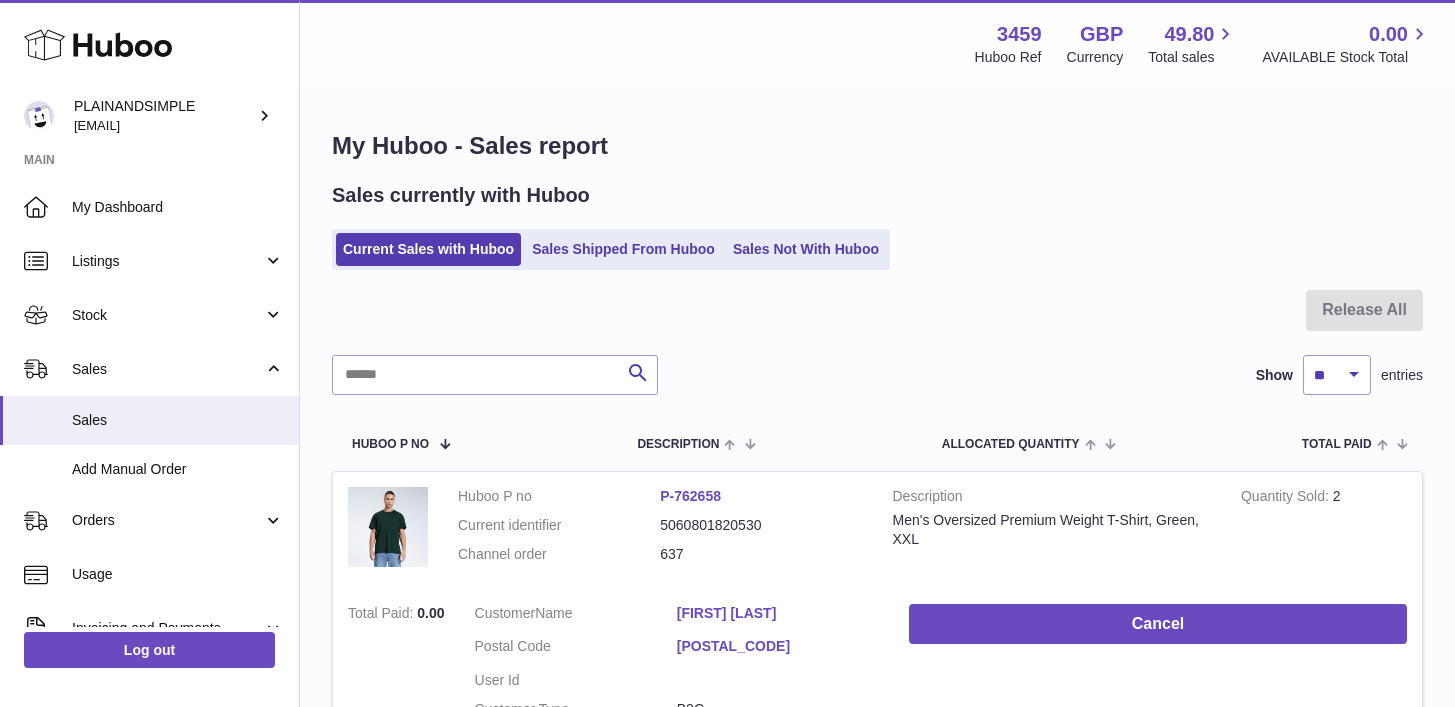 scroll, scrollTop: 0, scrollLeft: 0, axis: both 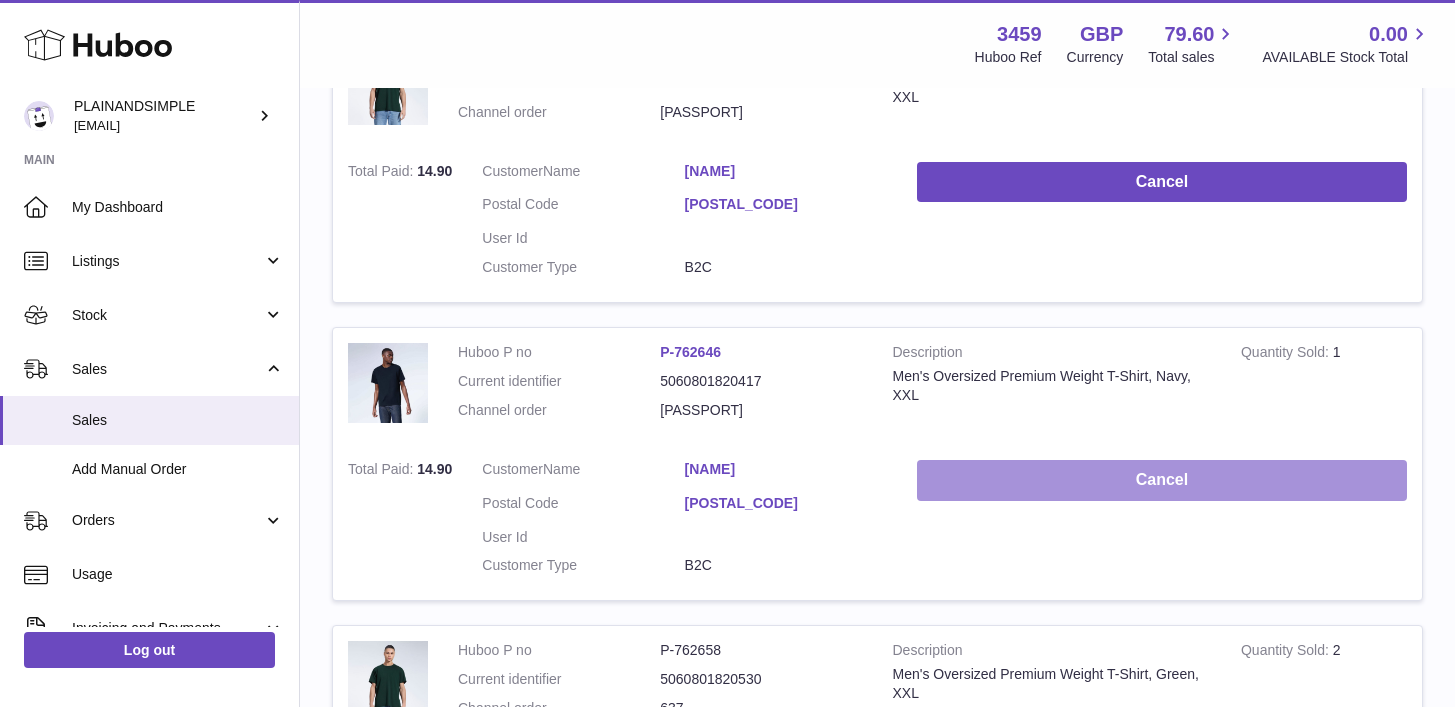 click on "Cancel" at bounding box center (1162, 480) 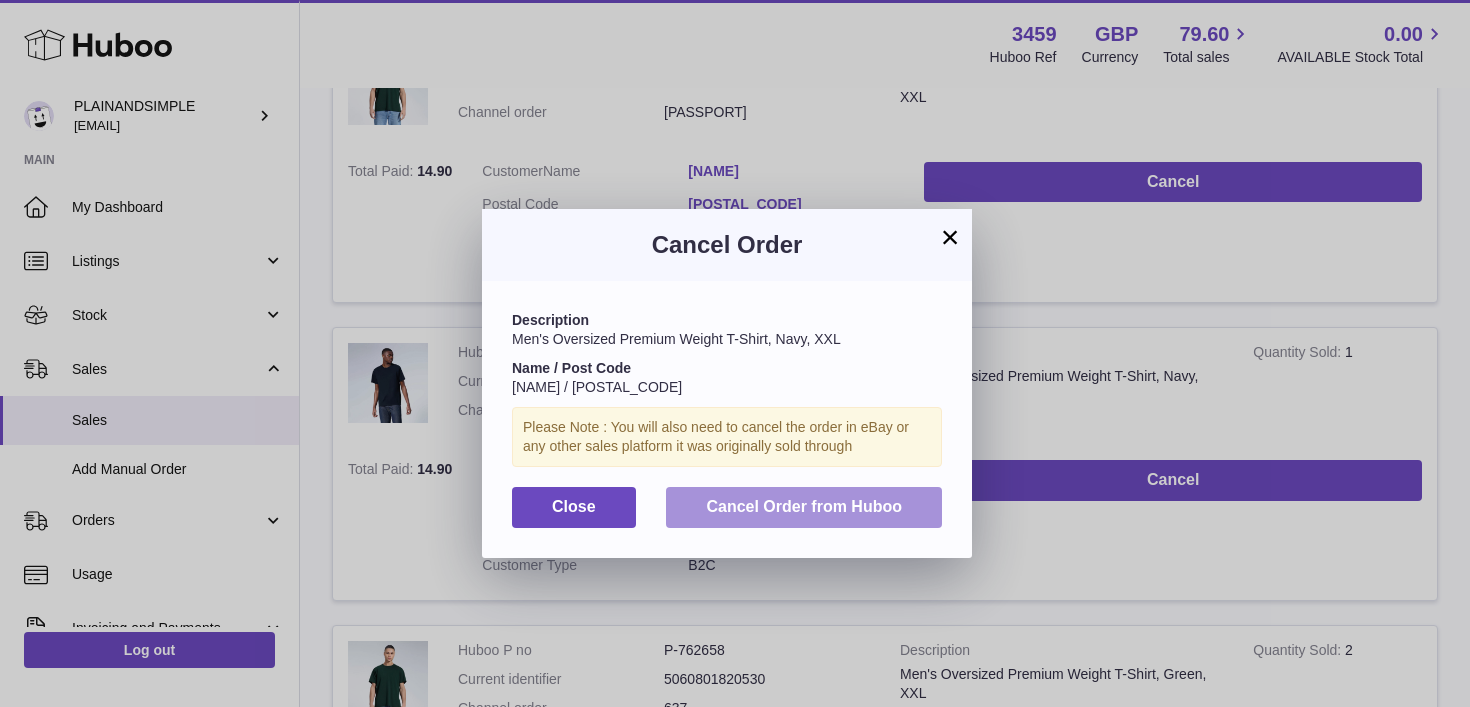 click on "Cancel Order from Huboo" at bounding box center (804, 507) 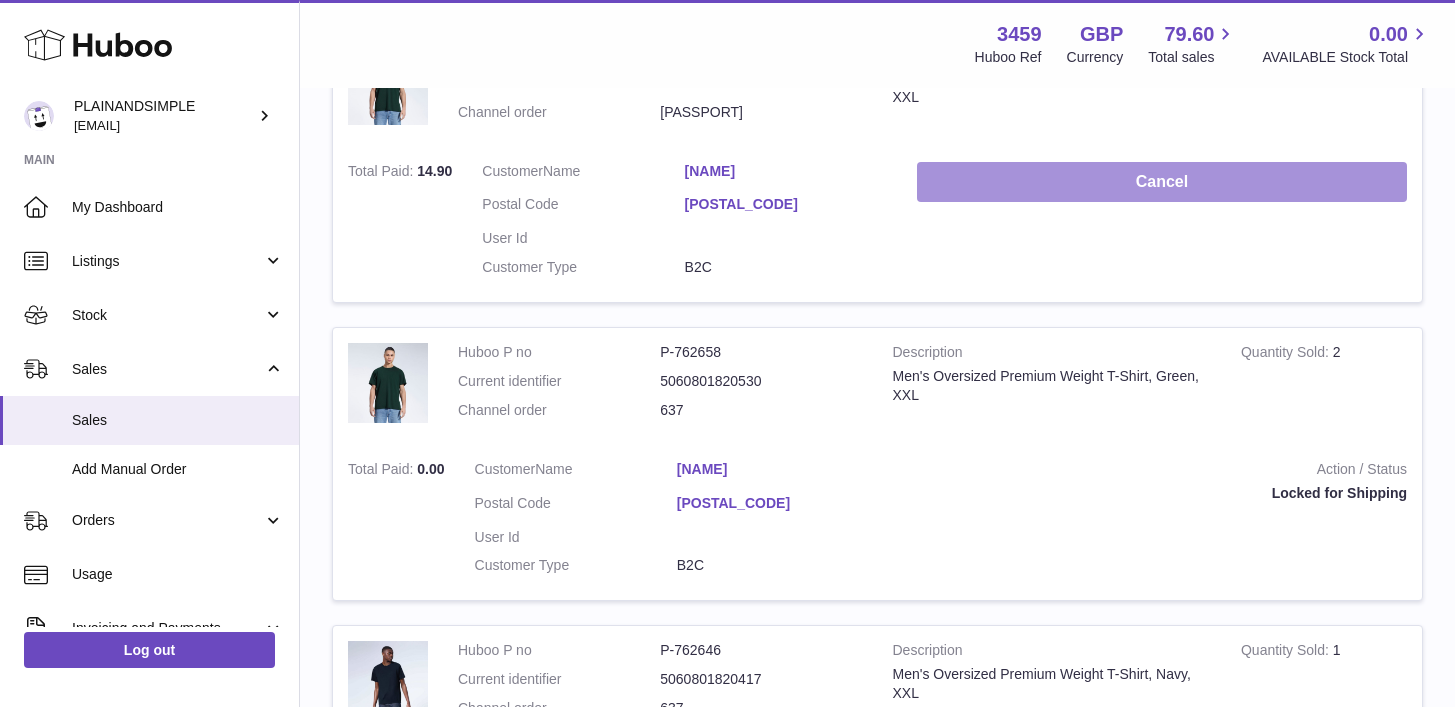 click on "Cancel" at bounding box center (1162, 182) 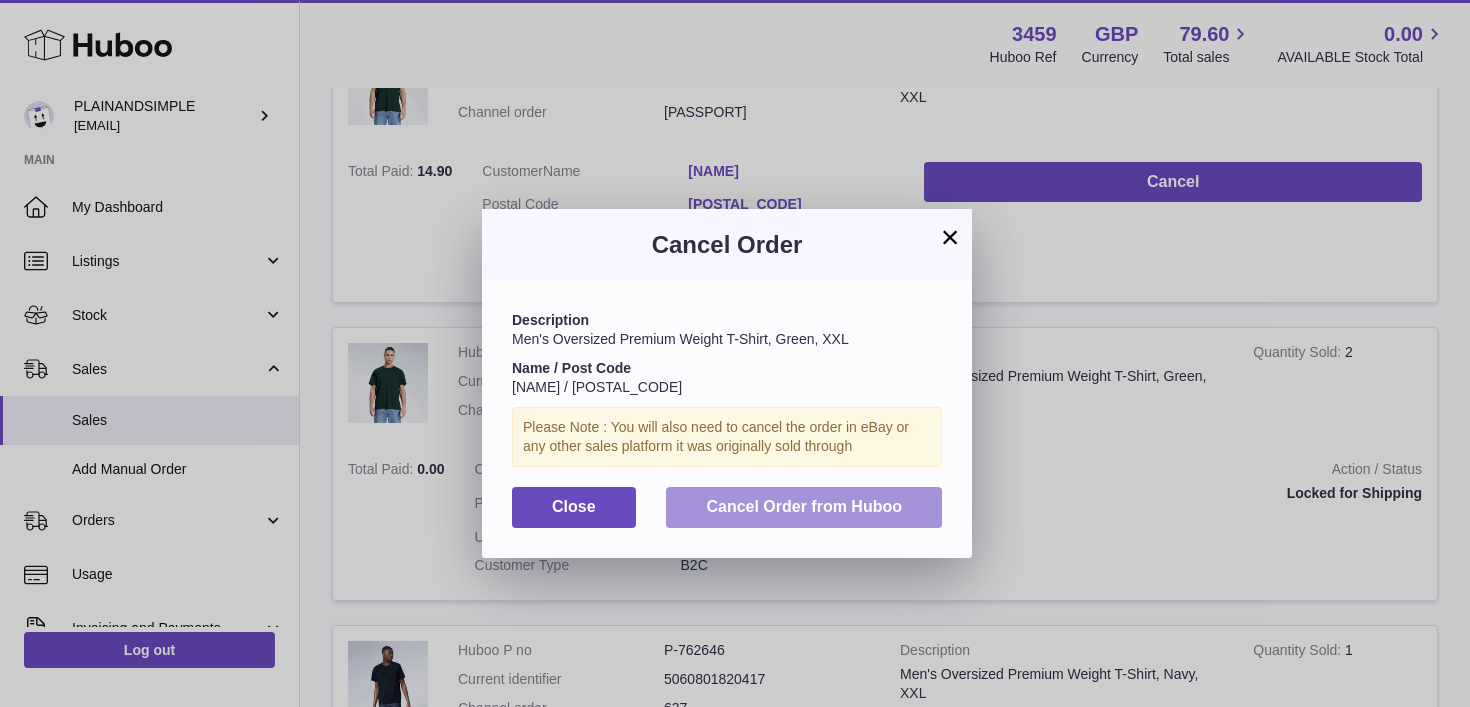 click on "Description   Men's Oversized Premium Weight T-Shirt, Green, XXL   Name / Post Code   Dominic Hunt / MK45 3NP
Please Note : You will also need to cancel the order in eBay or any other sales platform it was originally sold through
Close   Cancel Order from Huboo" at bounding box center (727, 419) 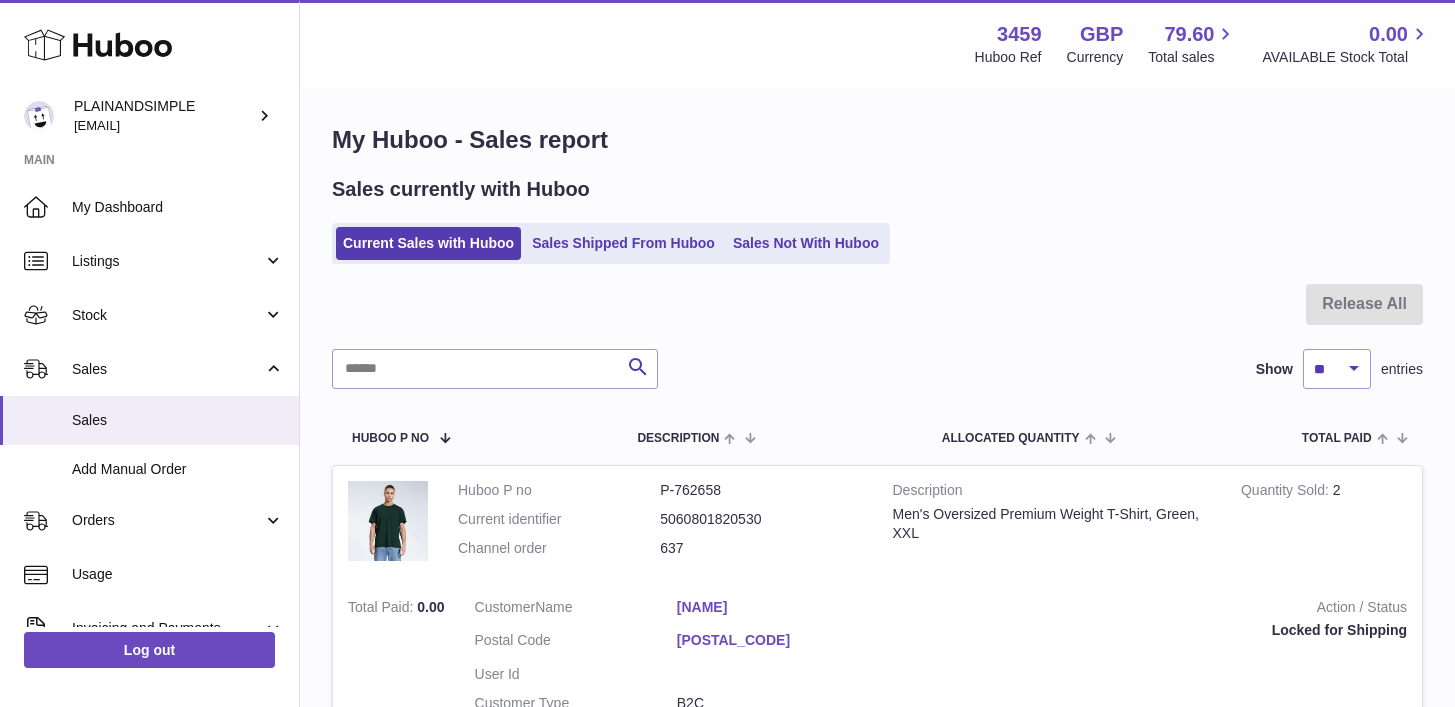 scroll, scrollTop: 0, scrollLeft: 0, axis: both 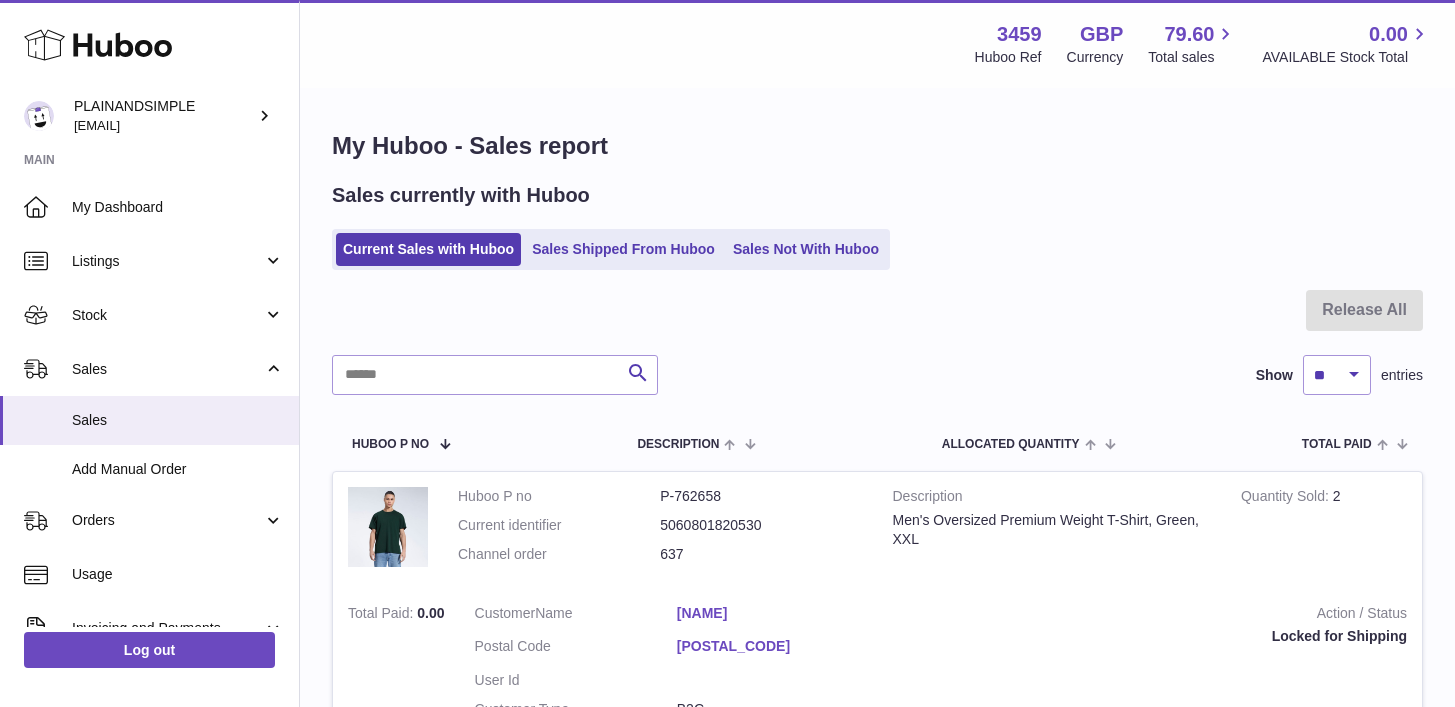 click at bounding box center [877, 322] 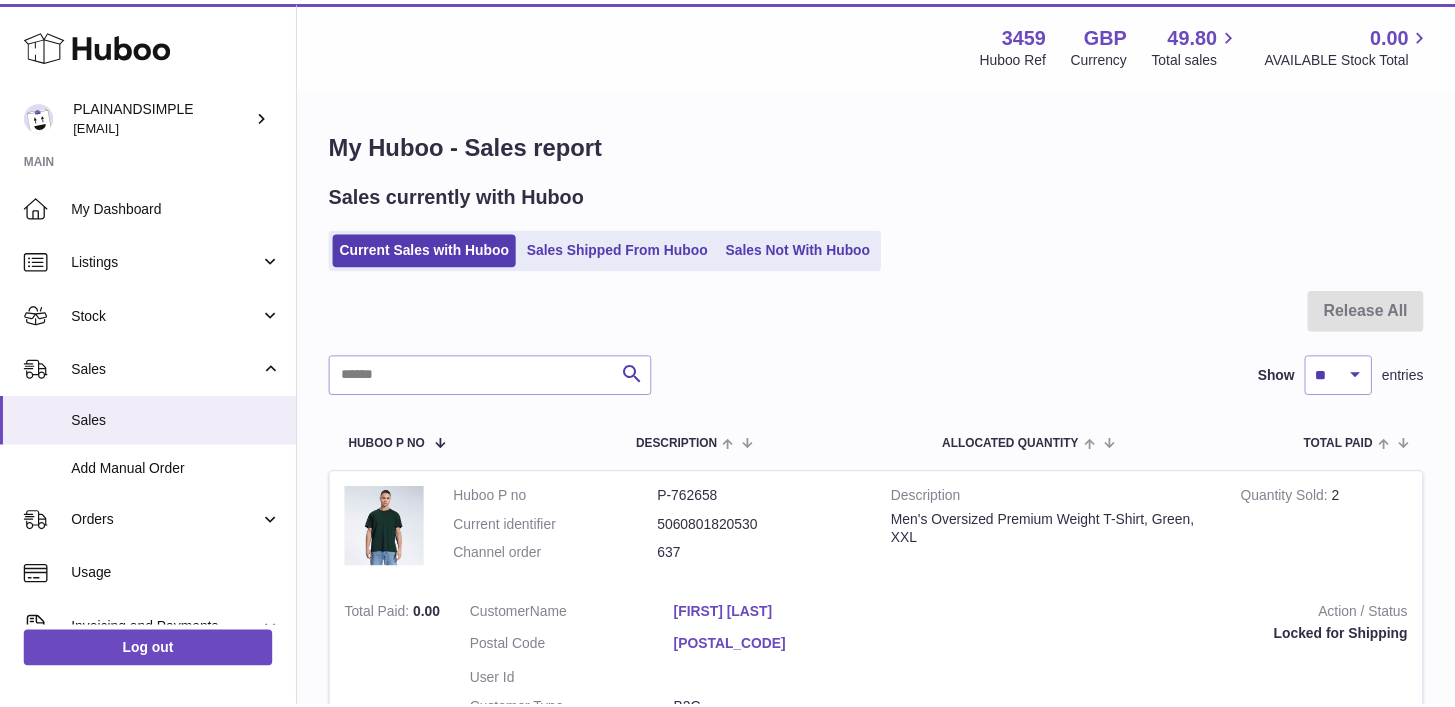 scroll, scrollTop: 0, scrollLeft: 0, axis: both 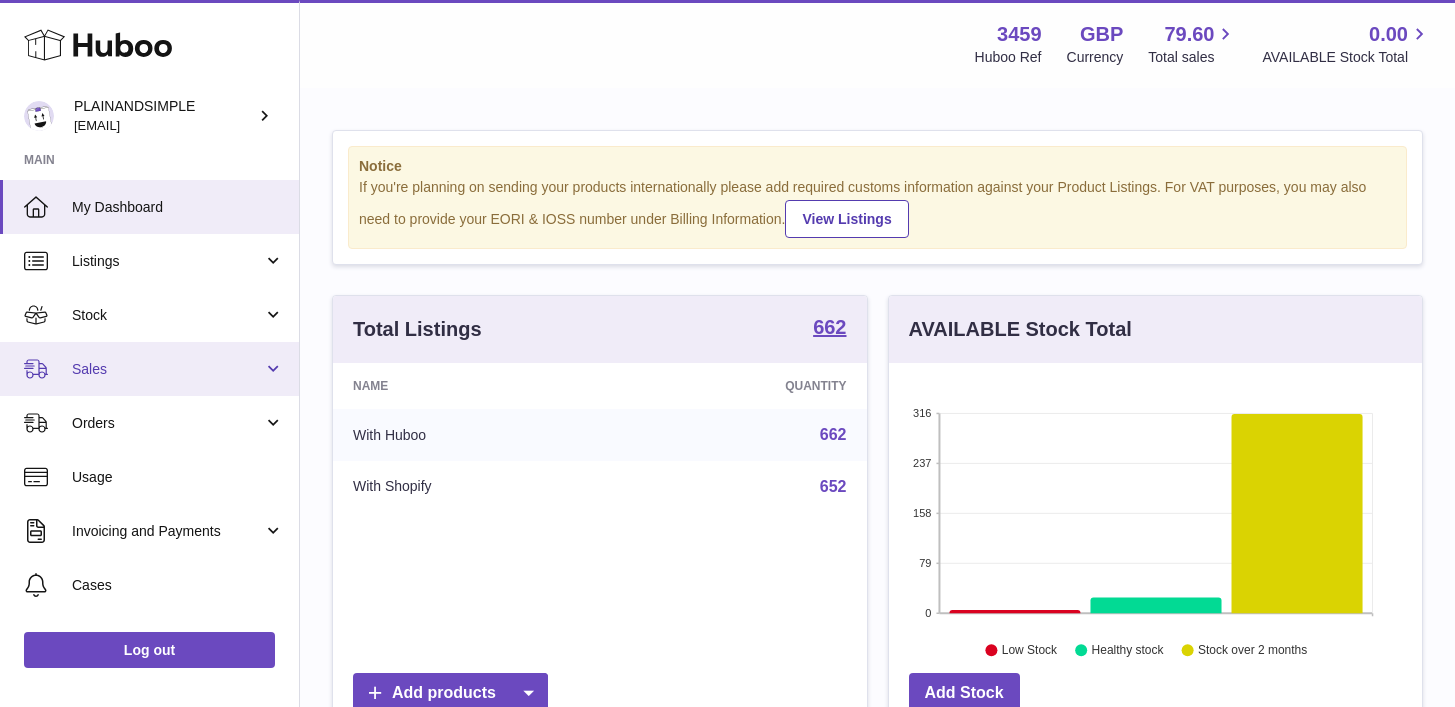 click on "Sales" at bounding box center [167, 369] 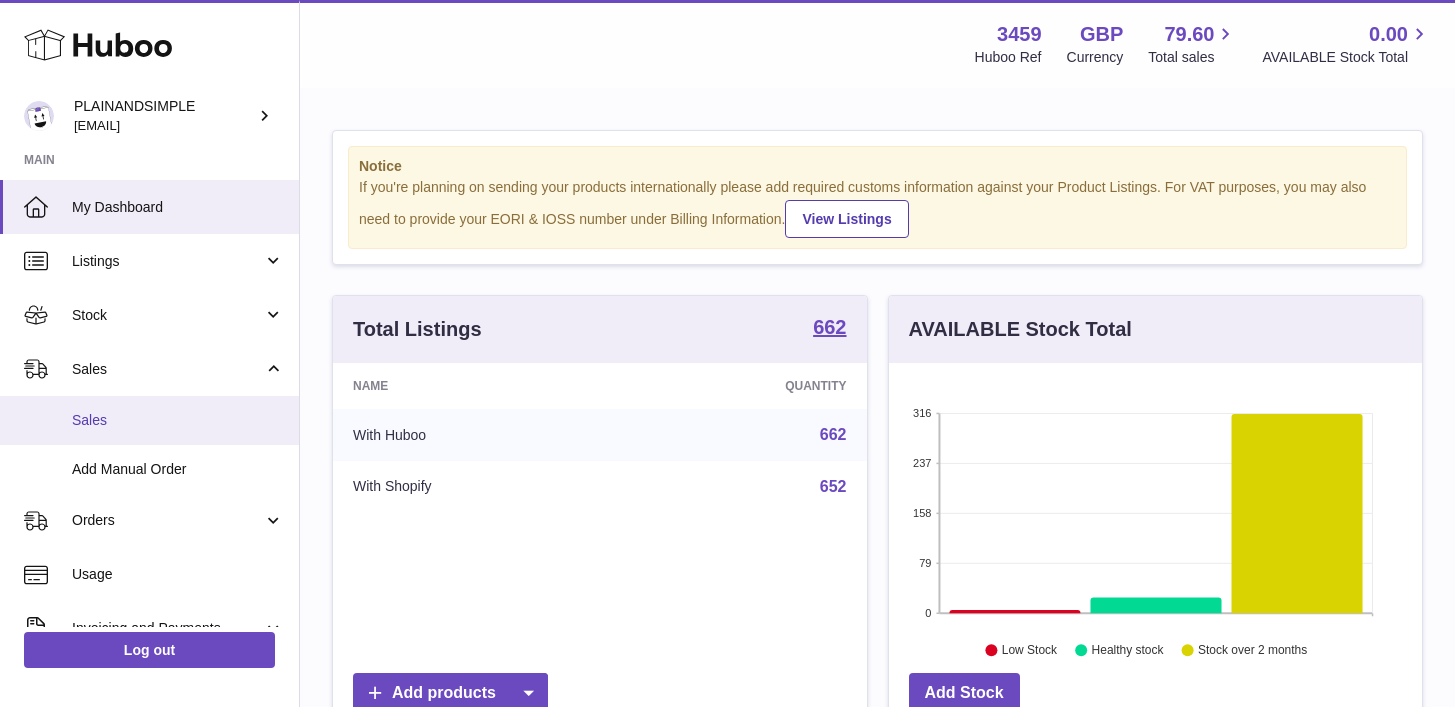 click on "Sales" at bounding box center (178, 420) 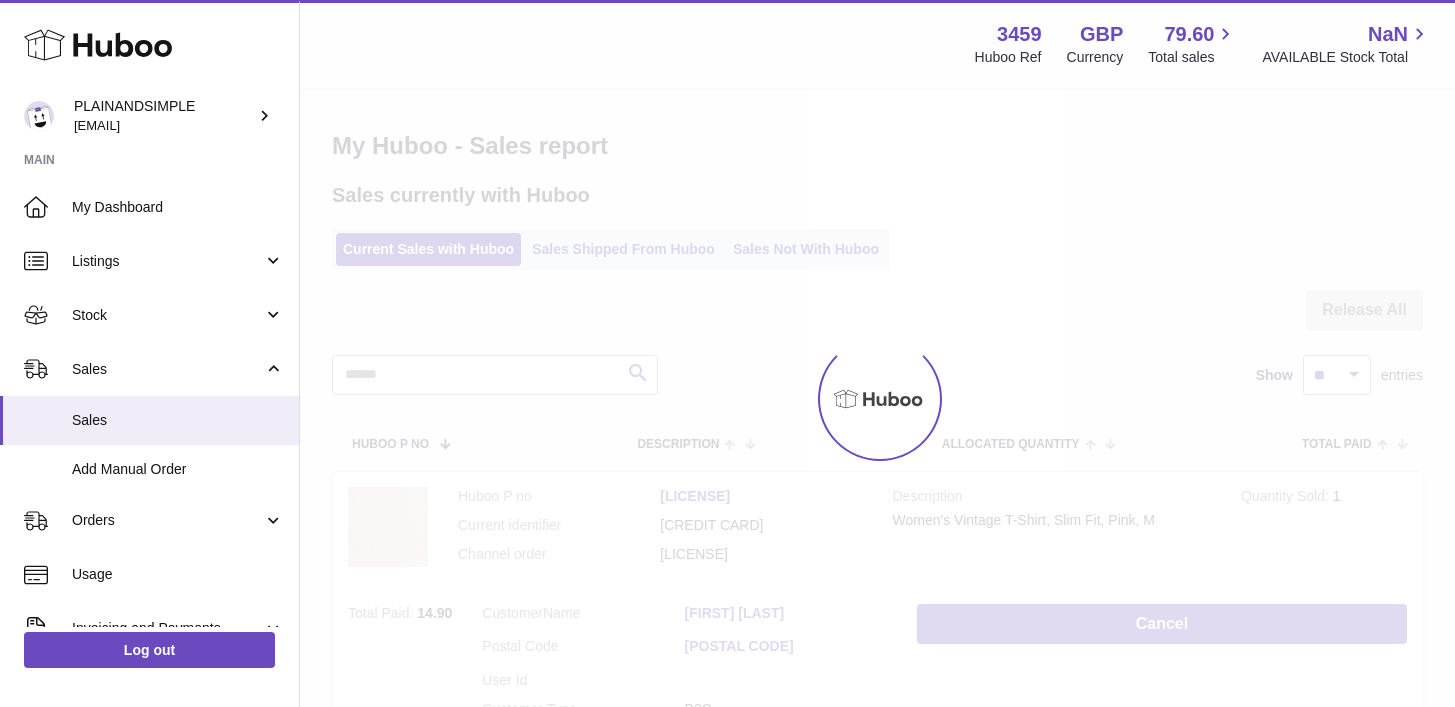 scroll, scrollTop: 0, scrollLeft: 0, axis: both 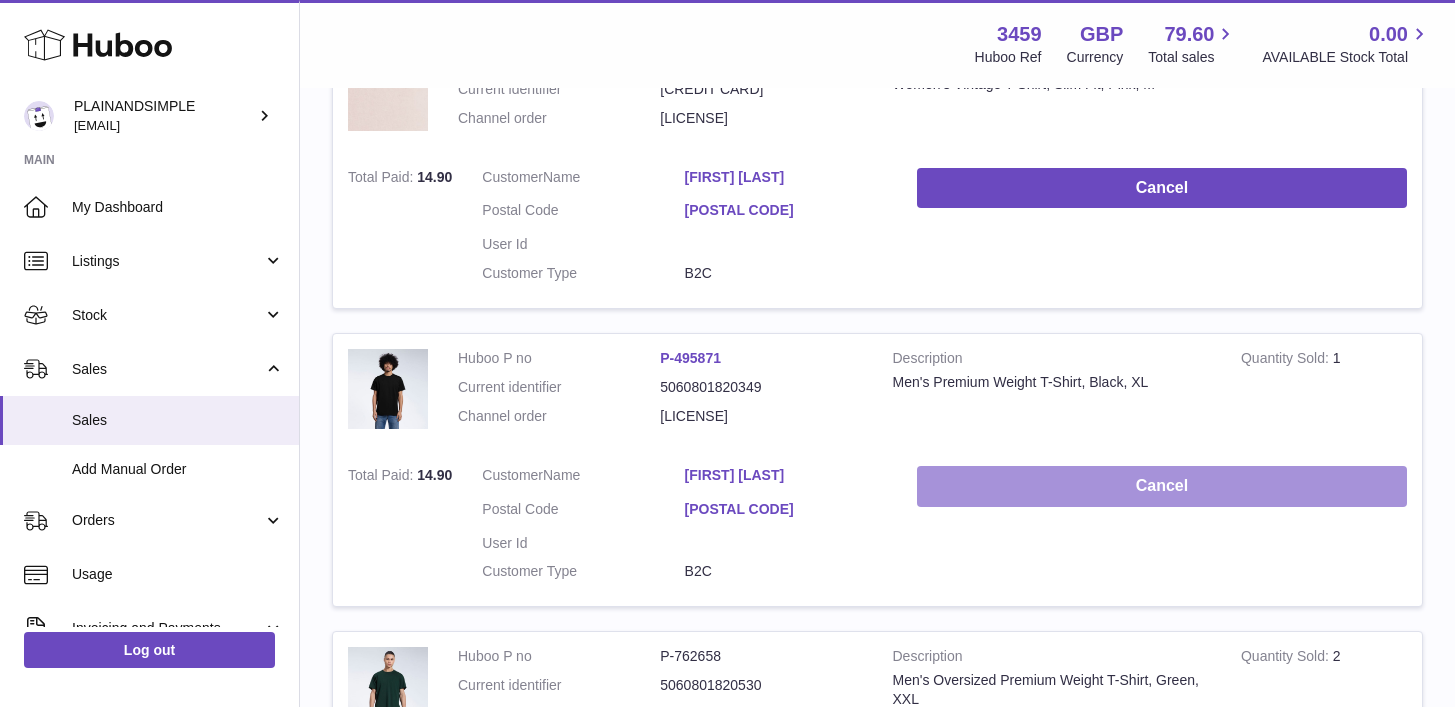 click on "Cancel" at bounding box center (1162, 486) 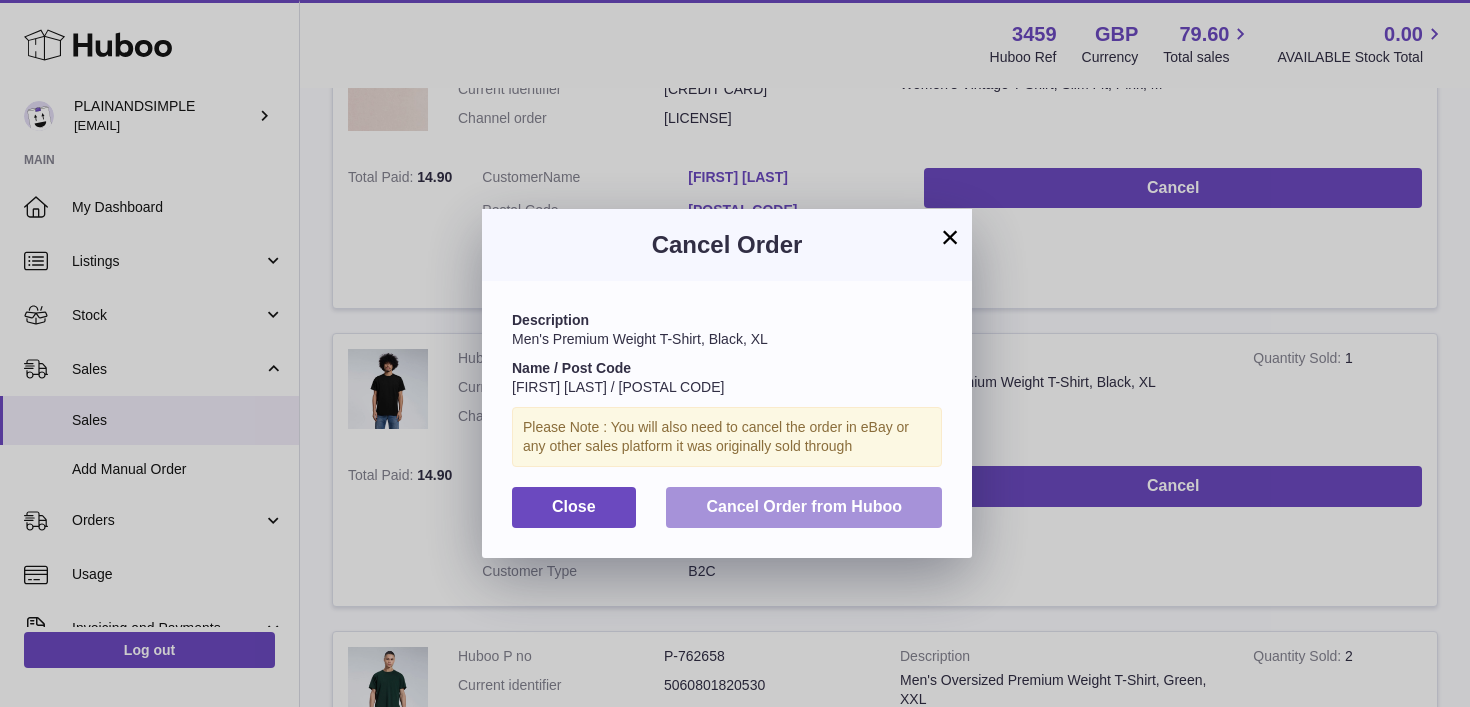 click on "Cancel Order from Huboo" at bounding box center (804, 506) 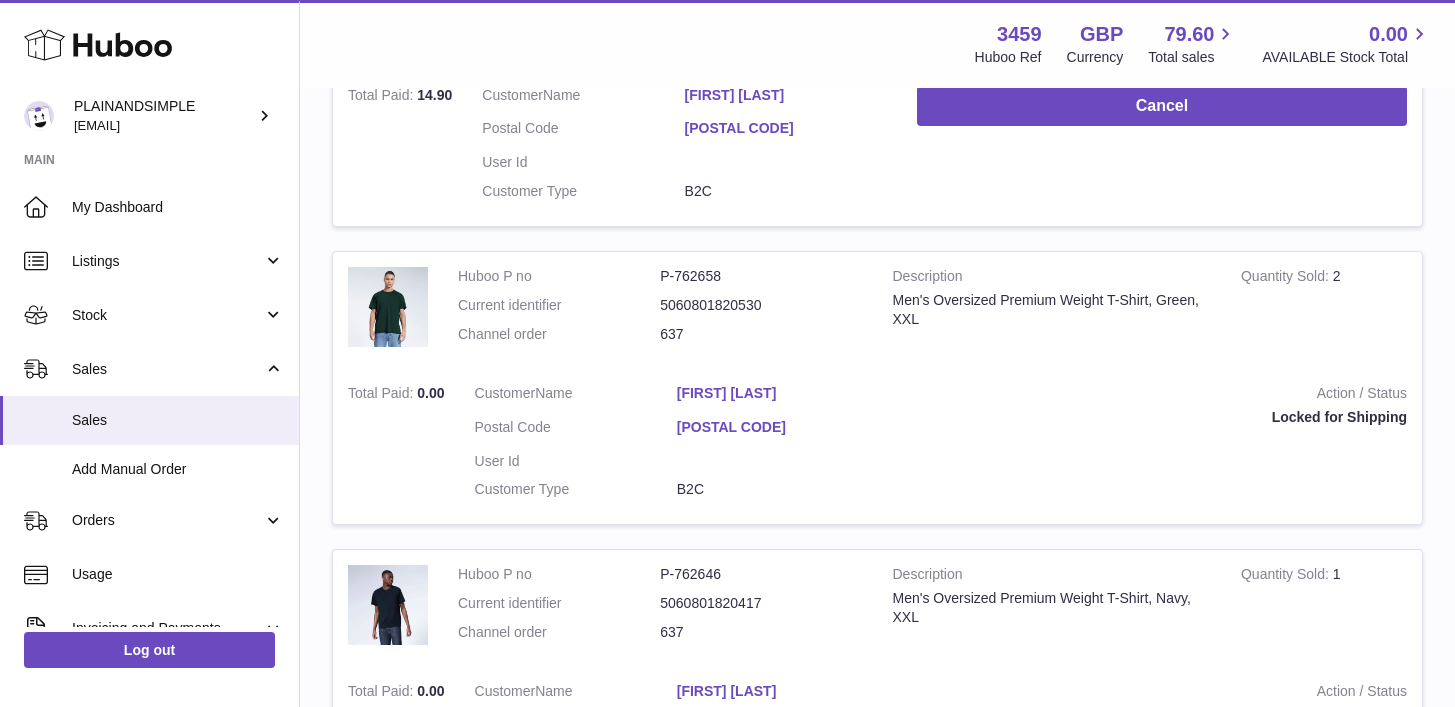 scroll, scrollTop: 665, scrollLeft: 0, axis: vertical 